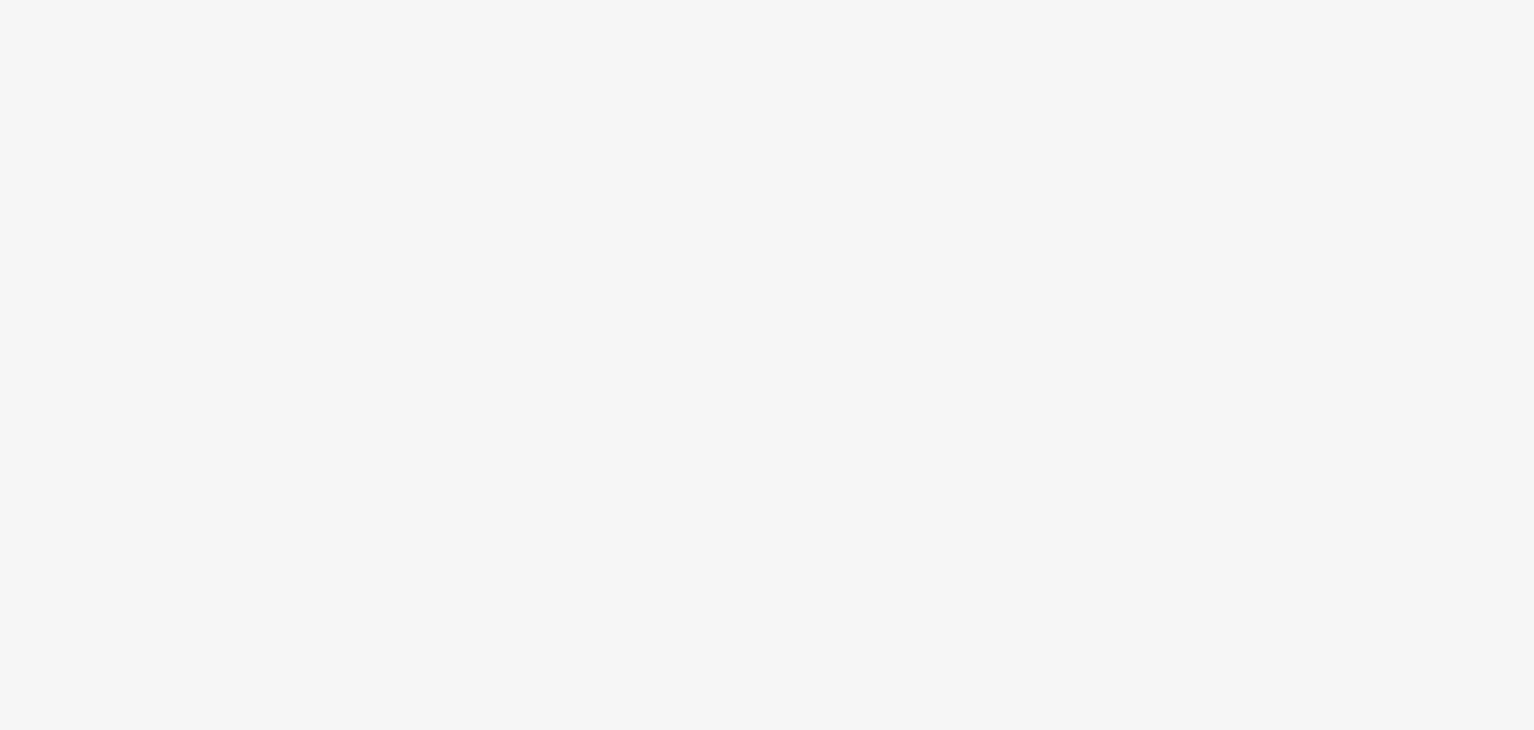 scroll, scrollTop: 0, scrollLeft: 0, axis: both 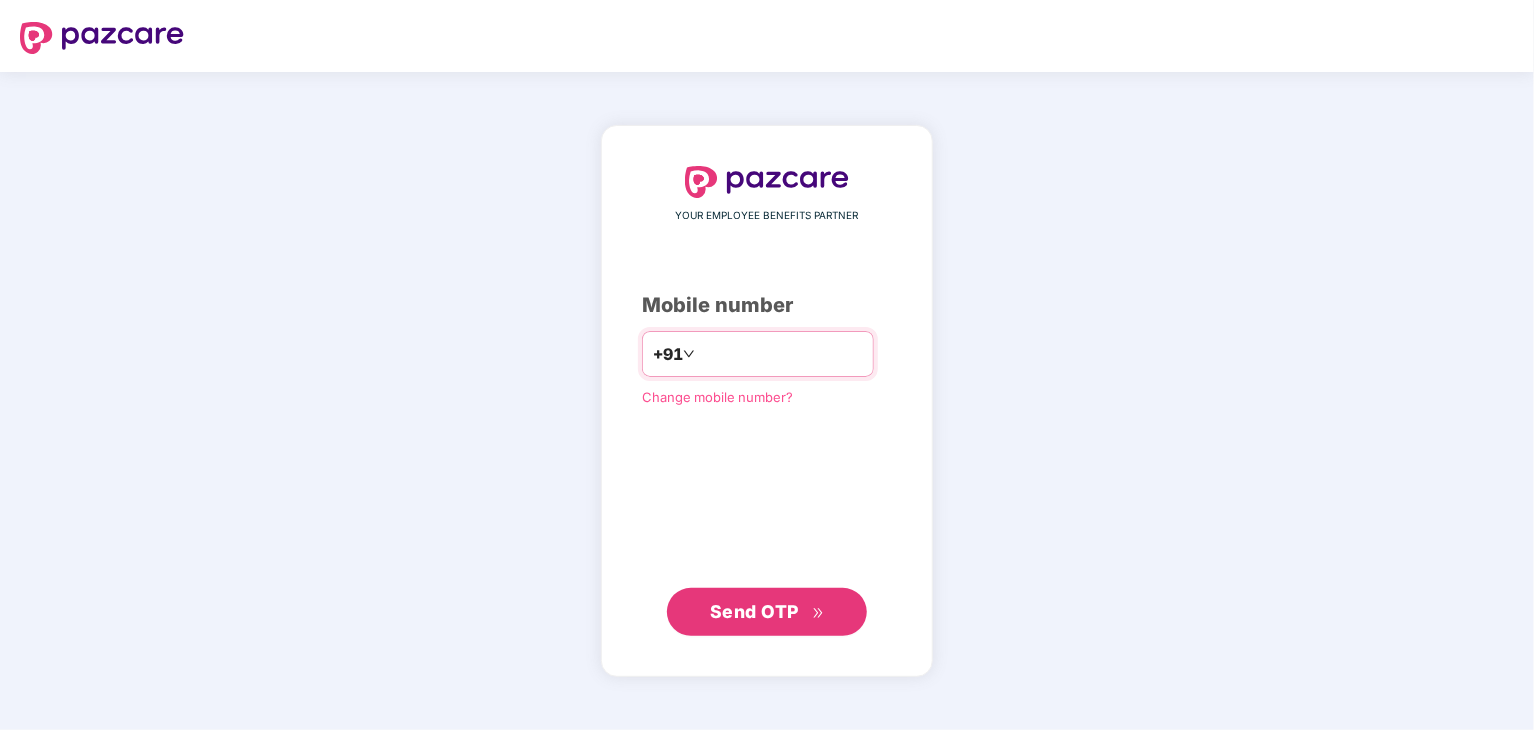 type on "**********" 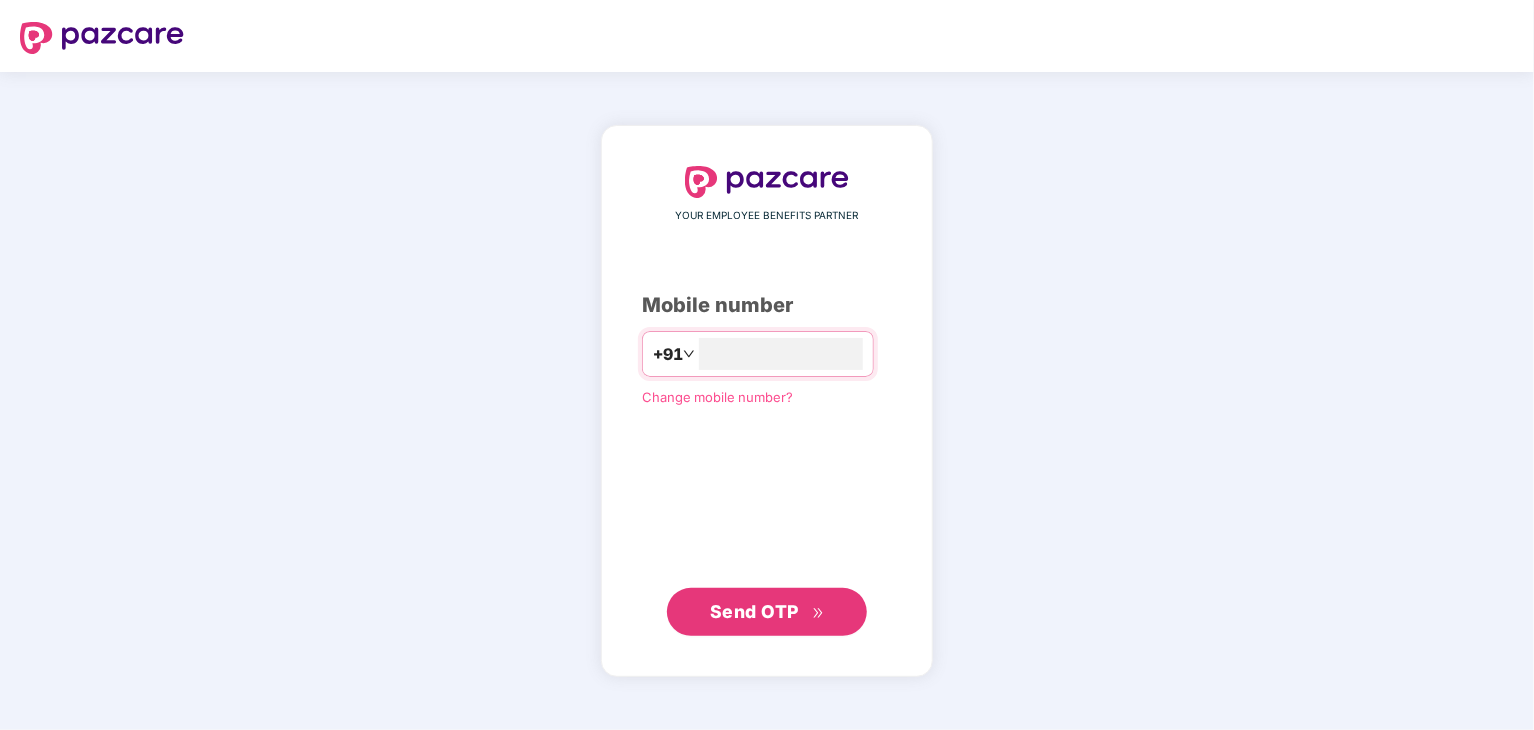 click on "Send OTP" at bounding box center [754, 611] 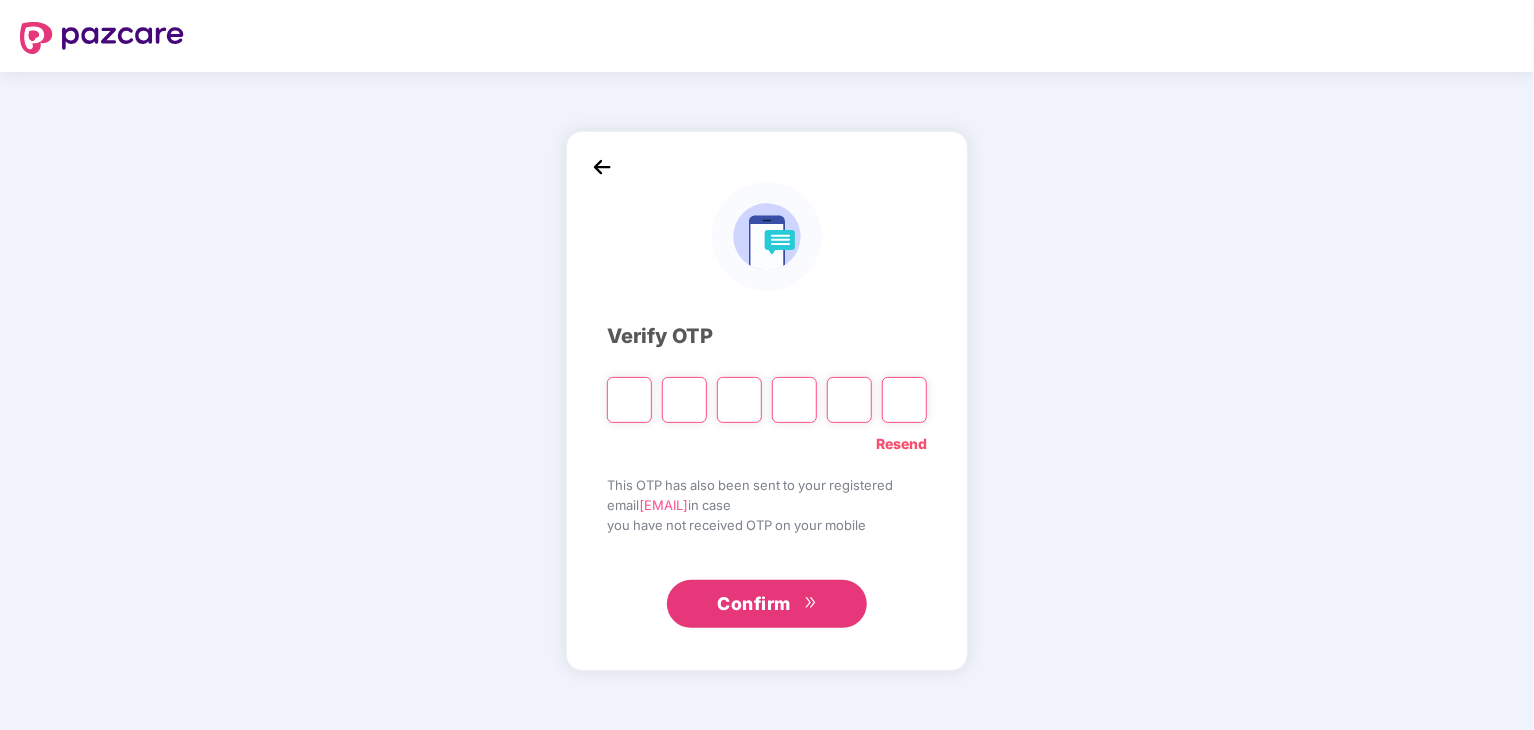 type on "*" 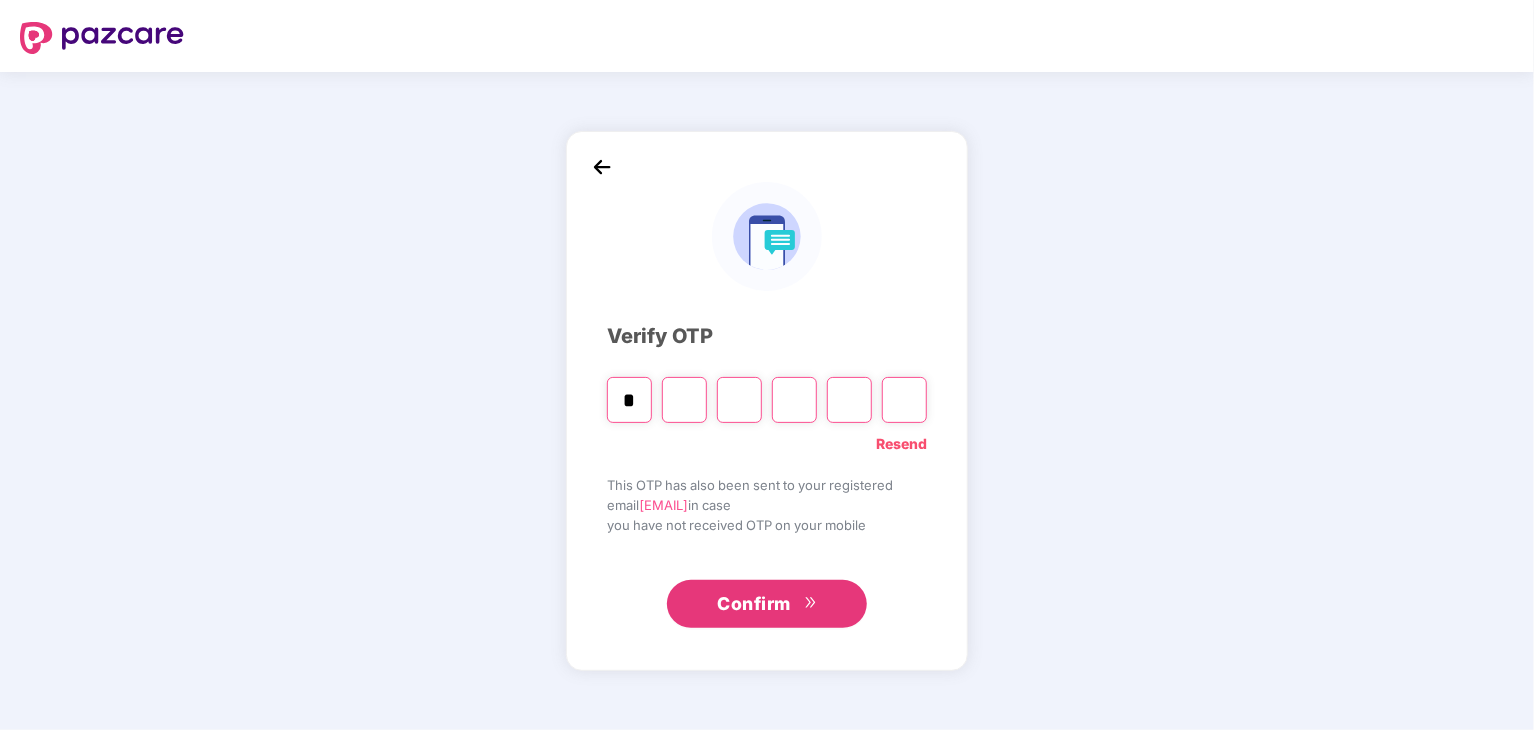 type on "*" 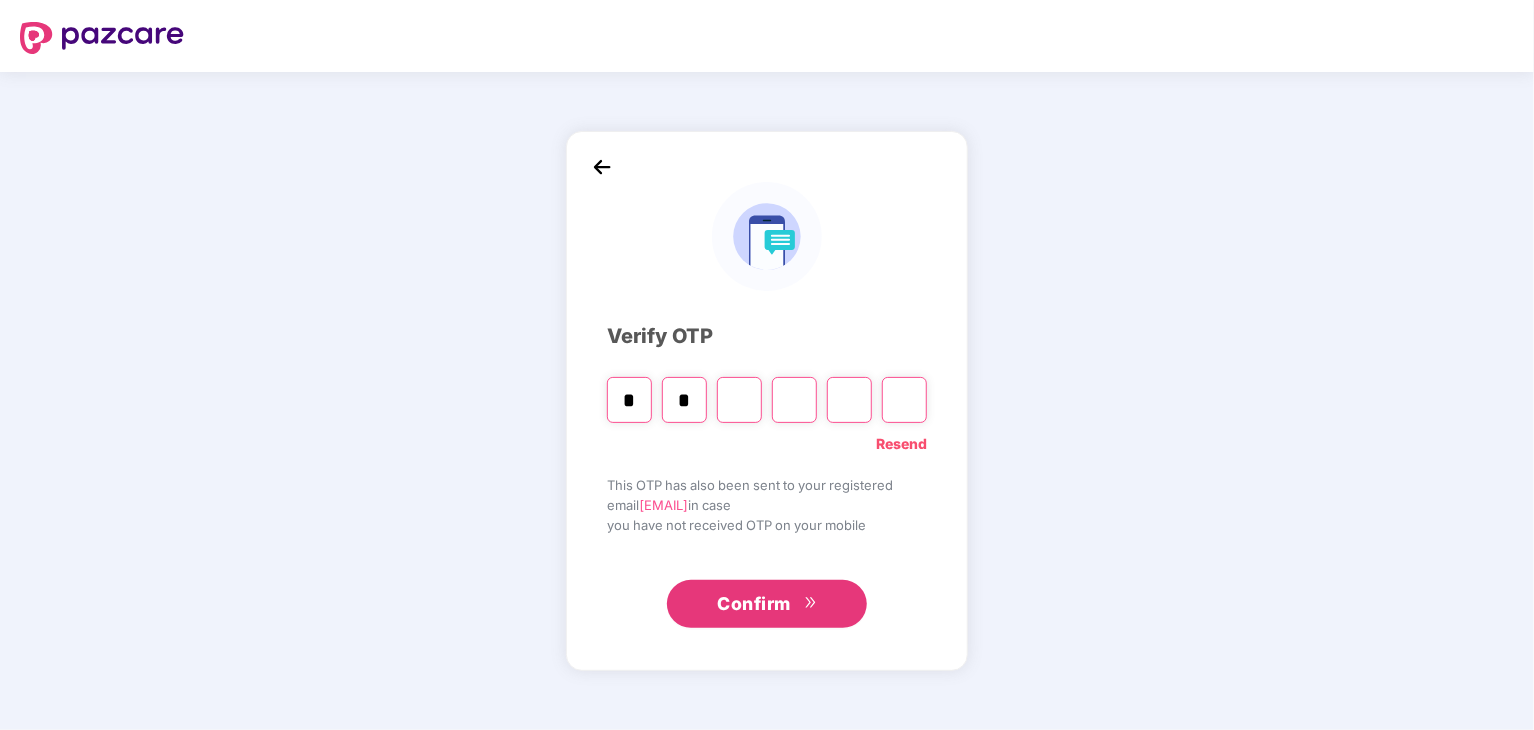 type on "*" 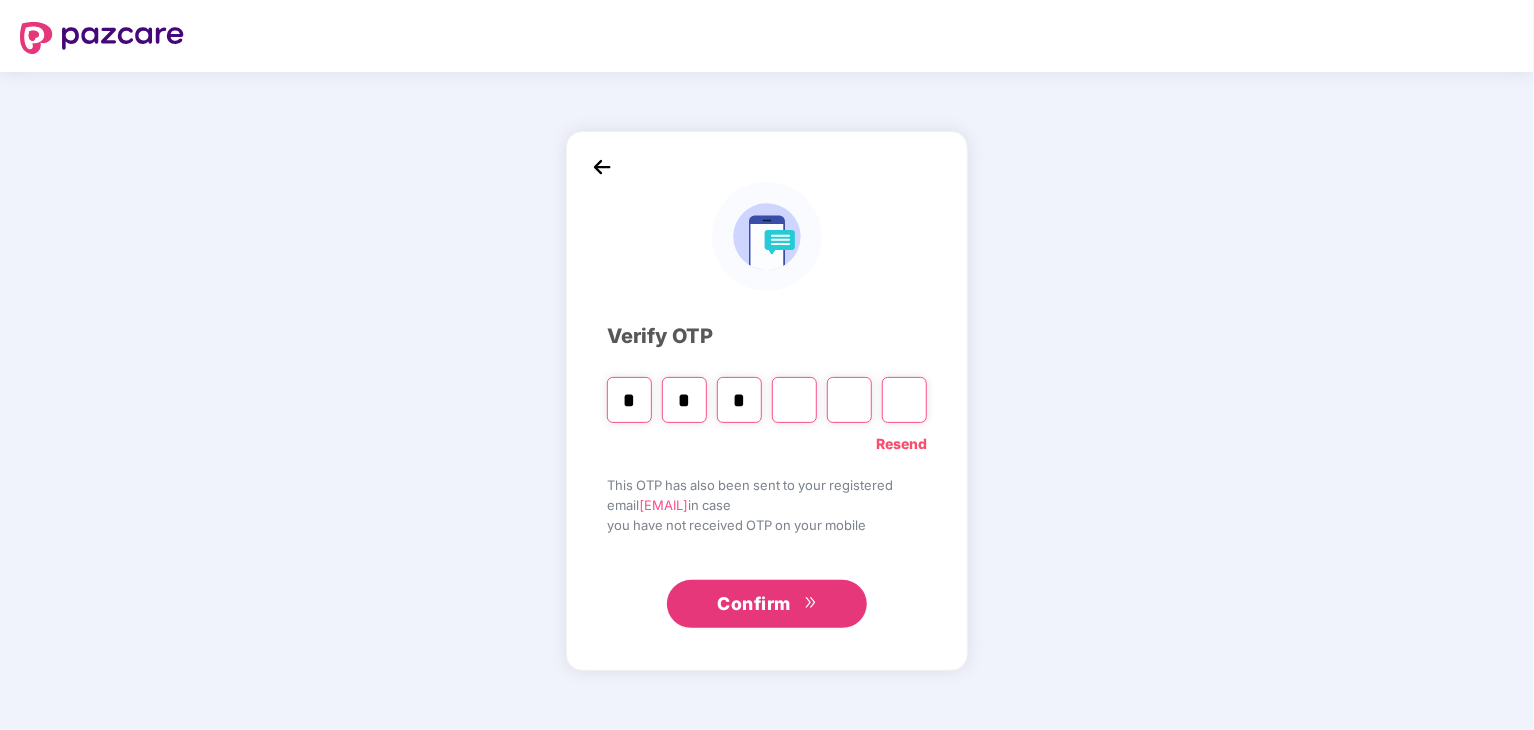 type on "*" 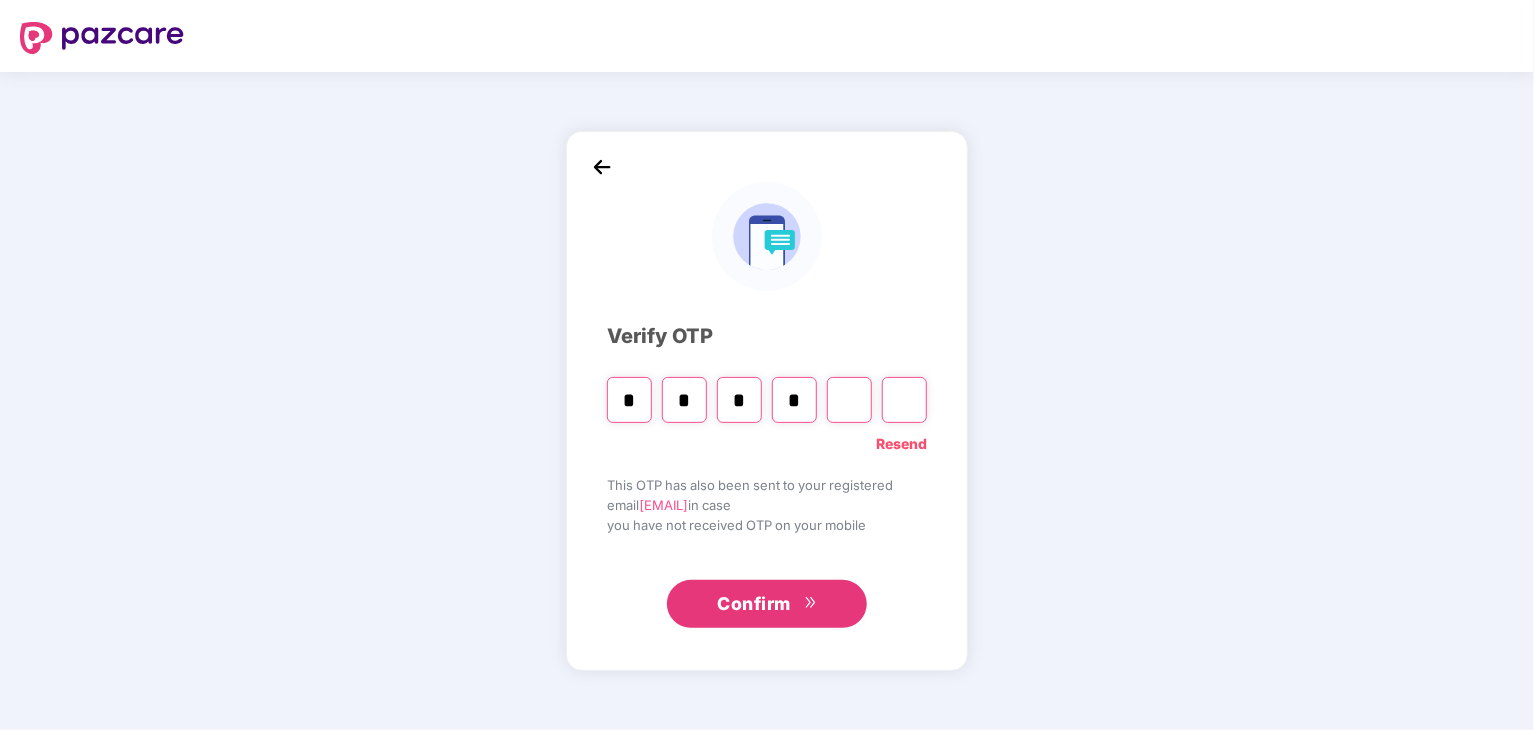 type on "*" 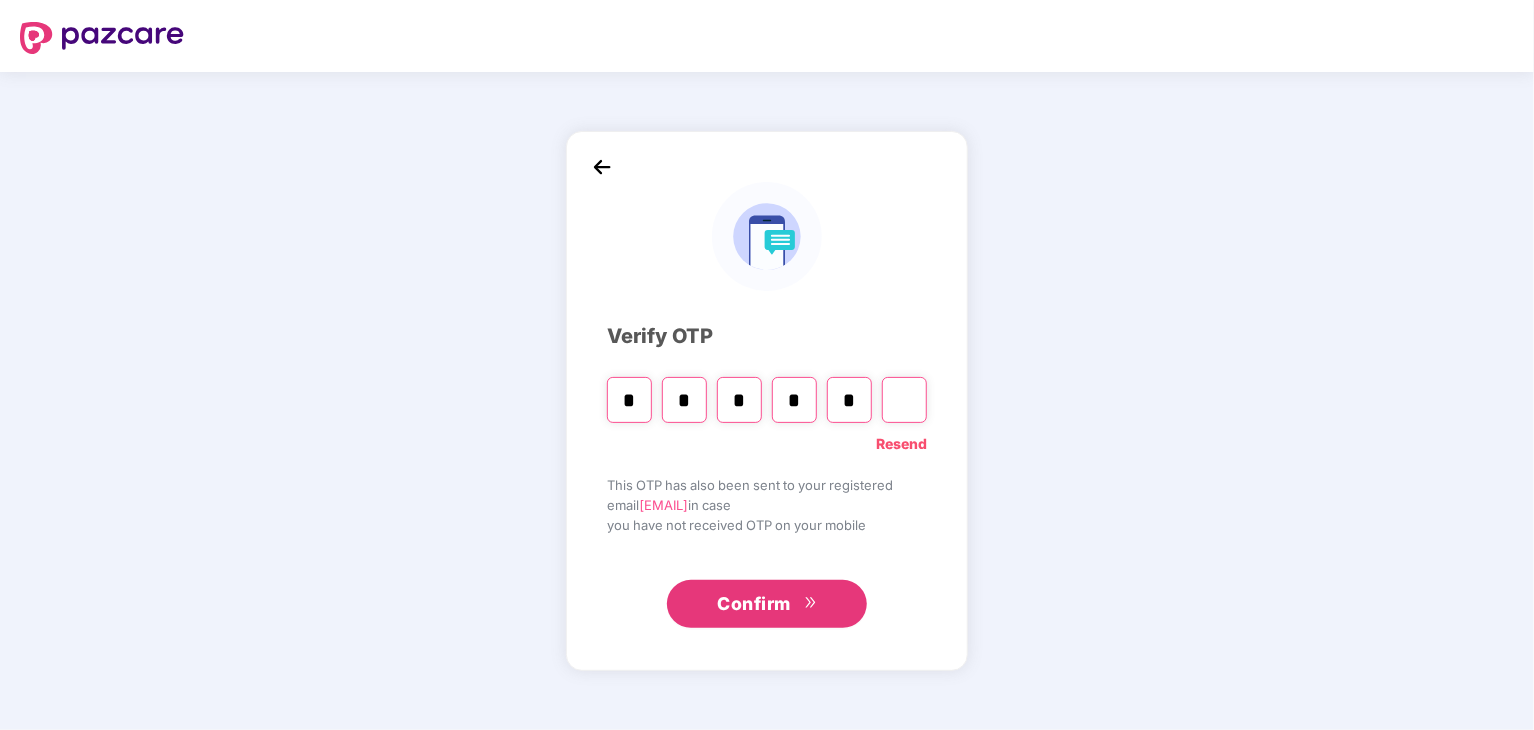 type on "*" 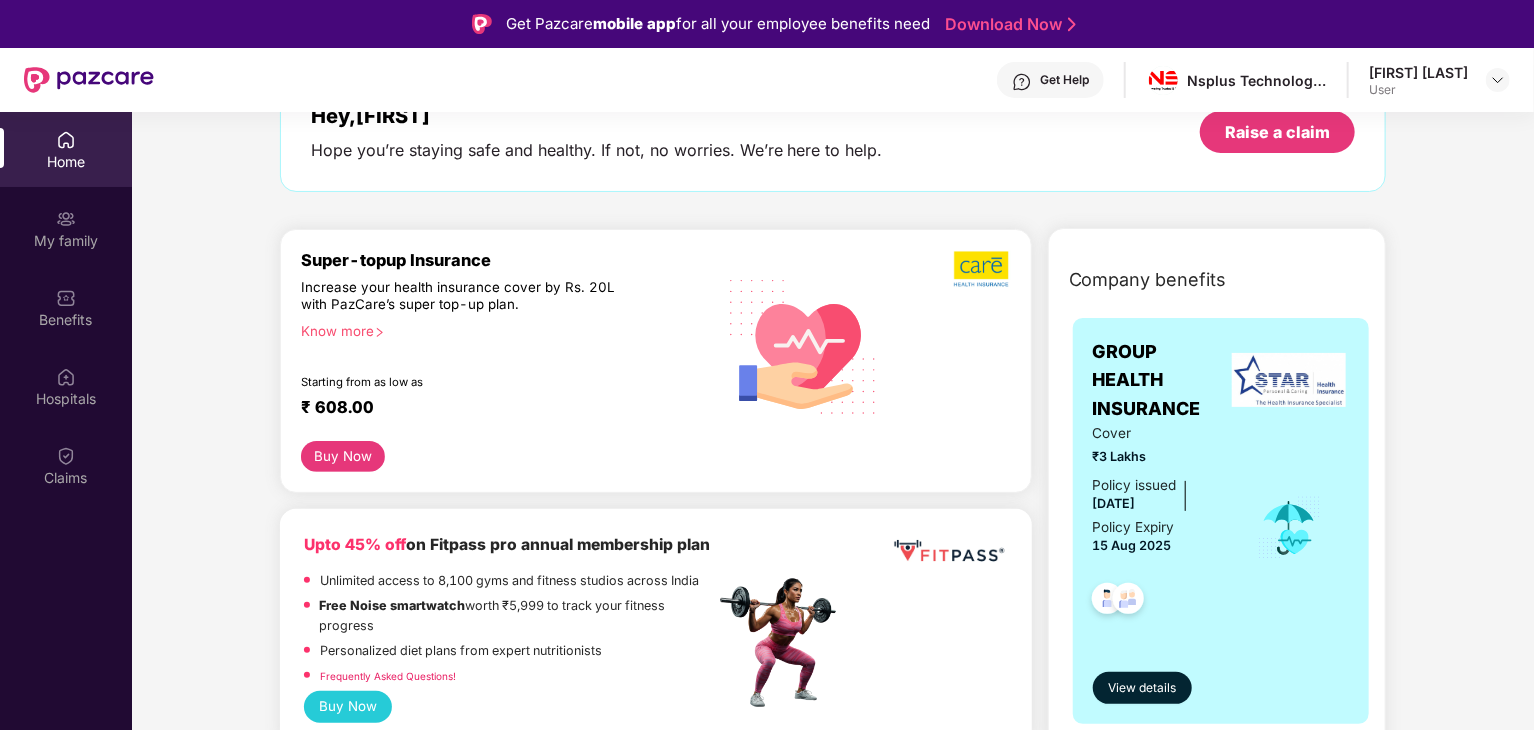 scroll, scrollTop: 0, scrollLeft: 0, axis: both 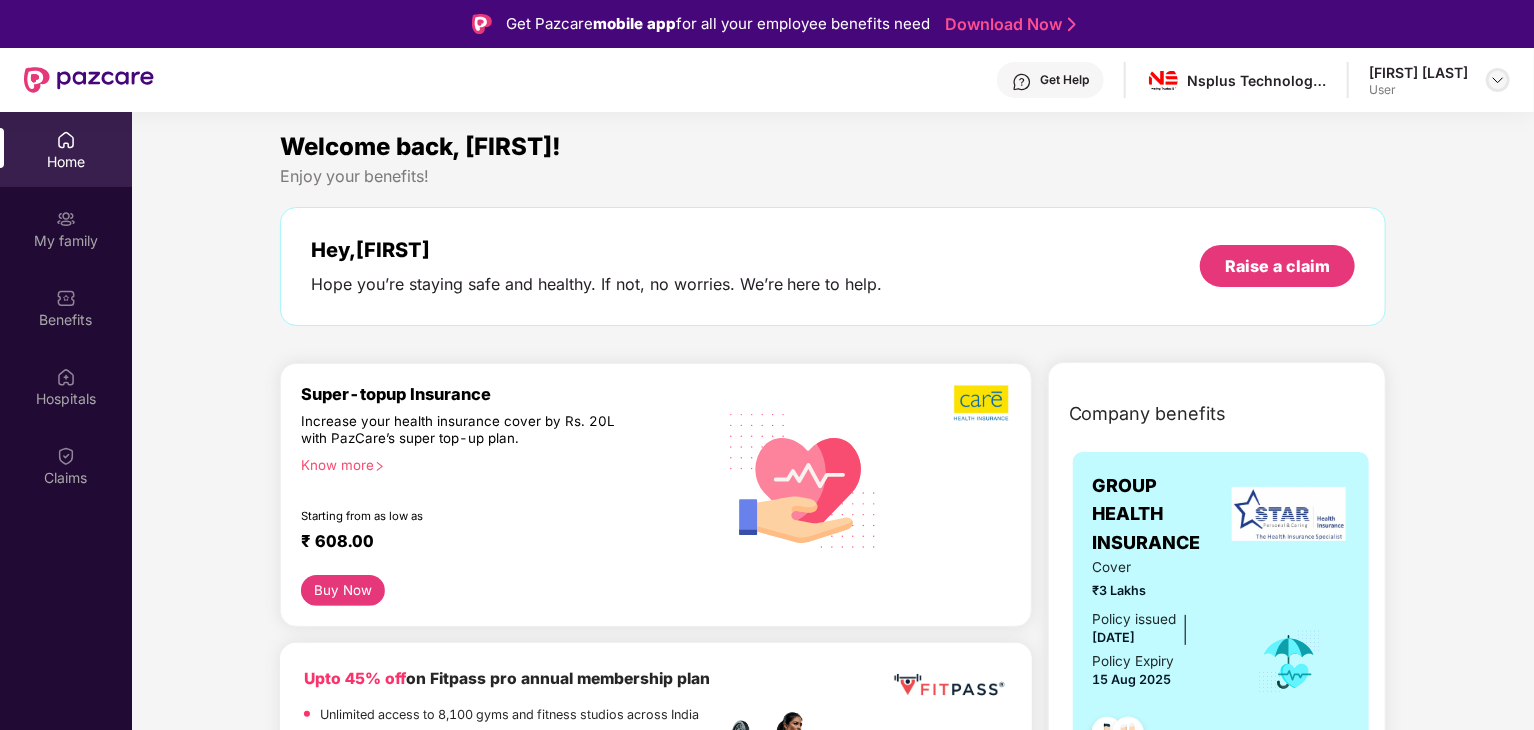 click at bounding box center (1498, 80) 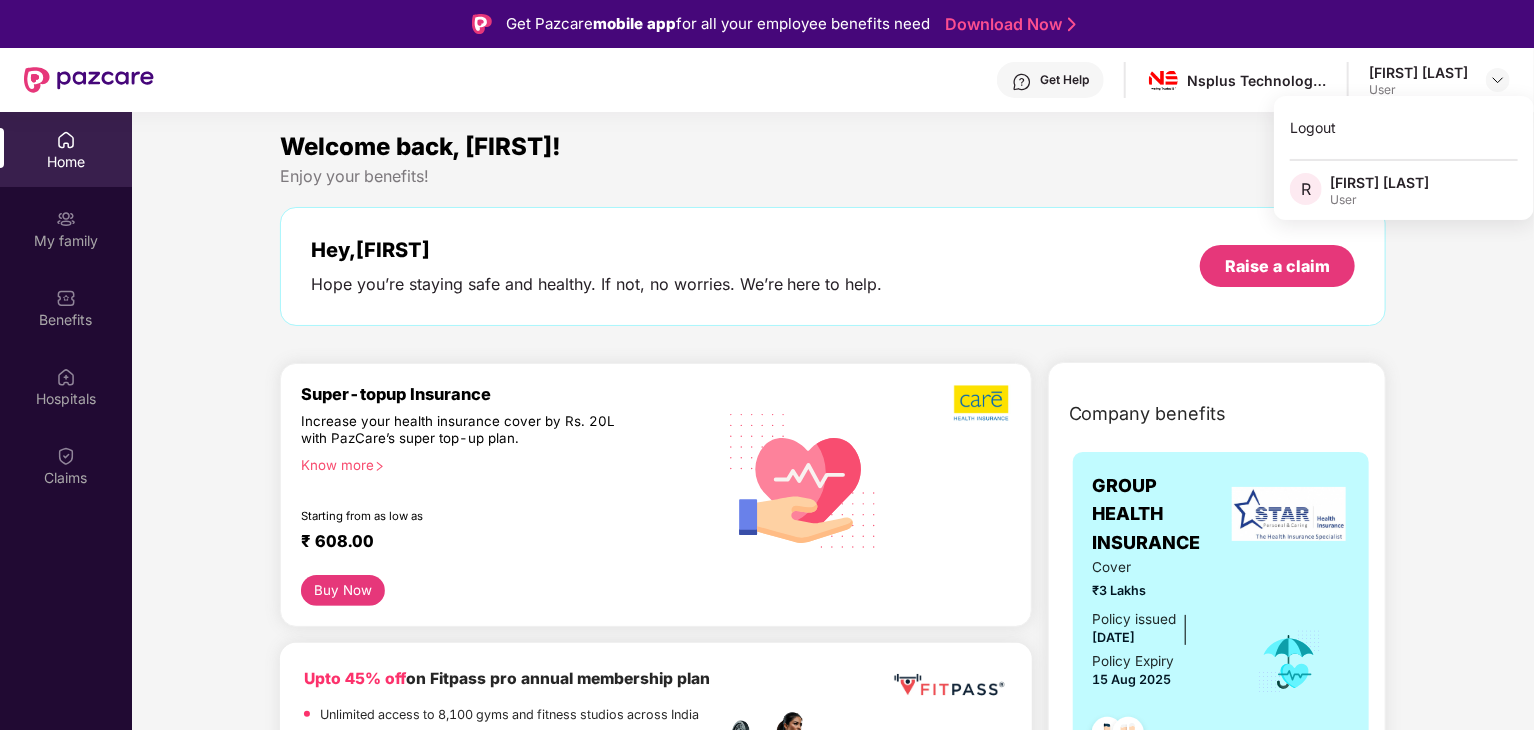 click on "Enjoy your benefits!" at bounding box center [833, 176] 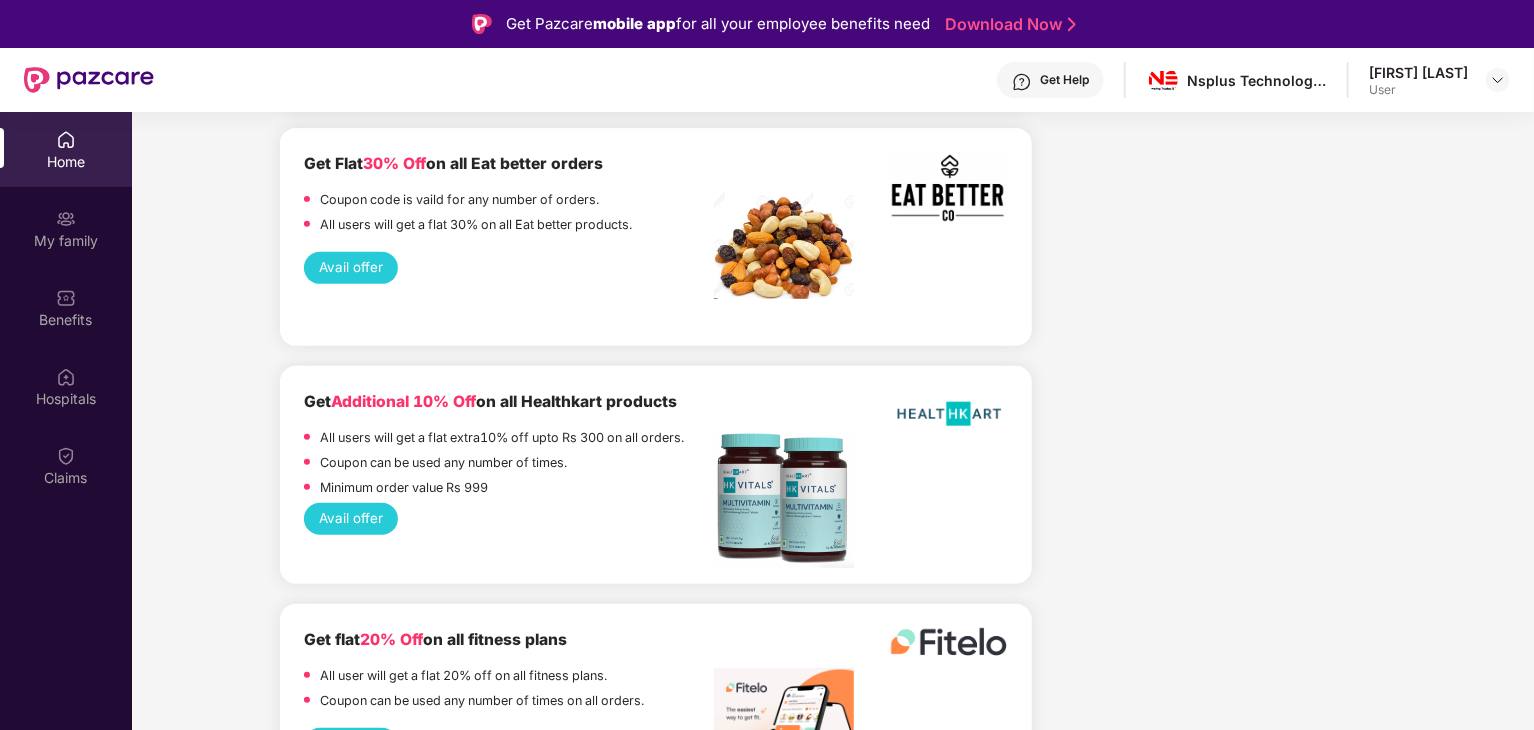 scroll, scrollTop: 4261, scrollLeft: 0, axis: vertical 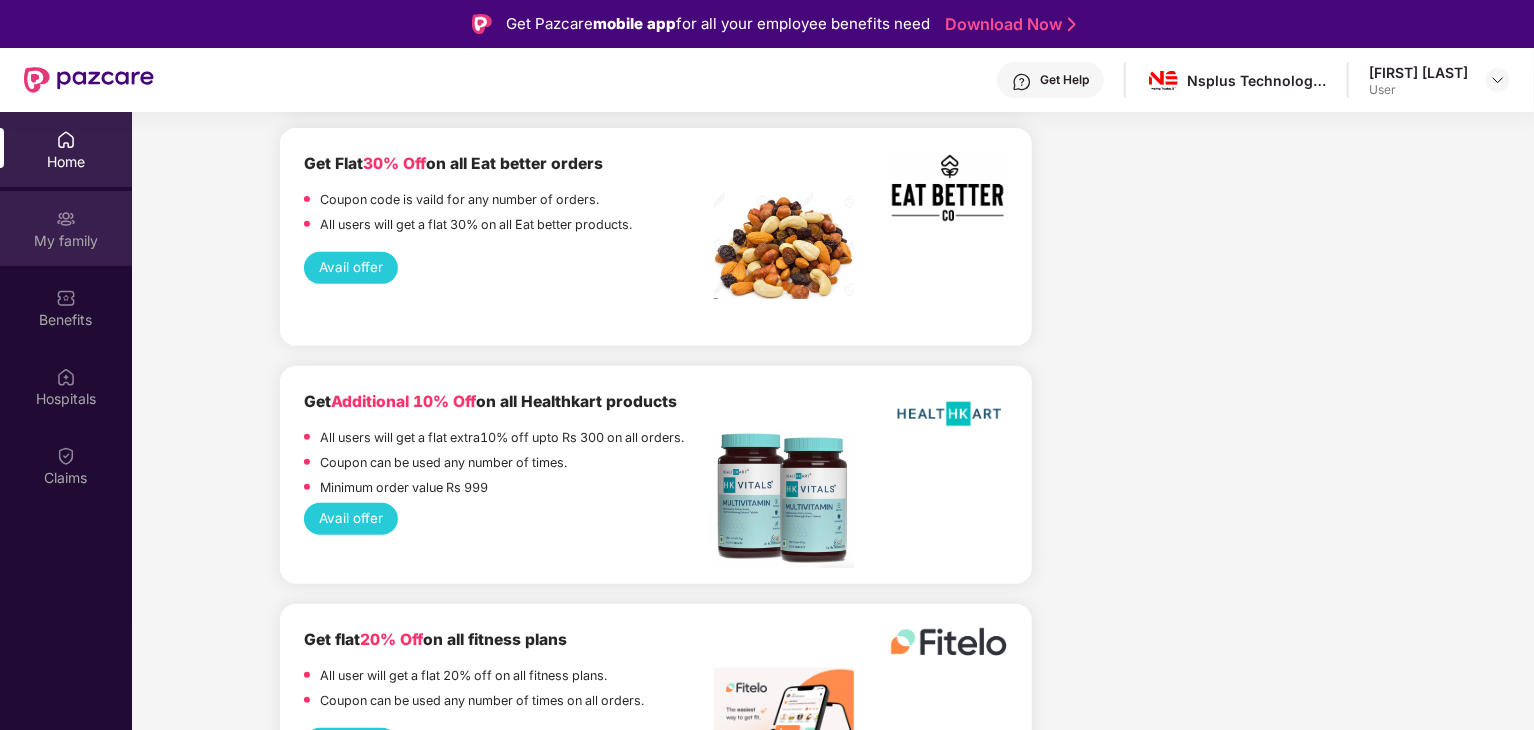 click on "My family" at bounding box center (66, 240) 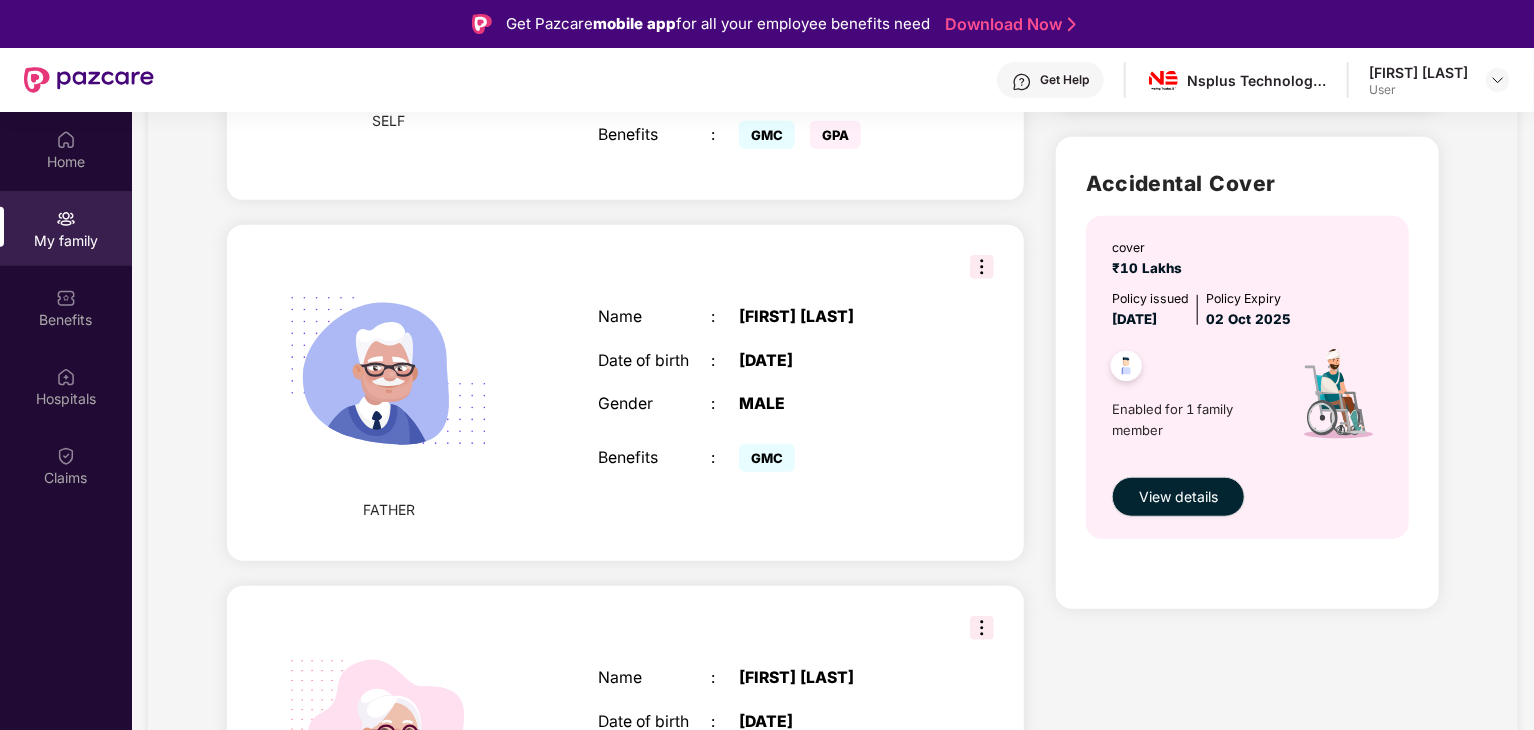 scroll, scrollTop: 794, scrollLeft: 0, axis: vertical 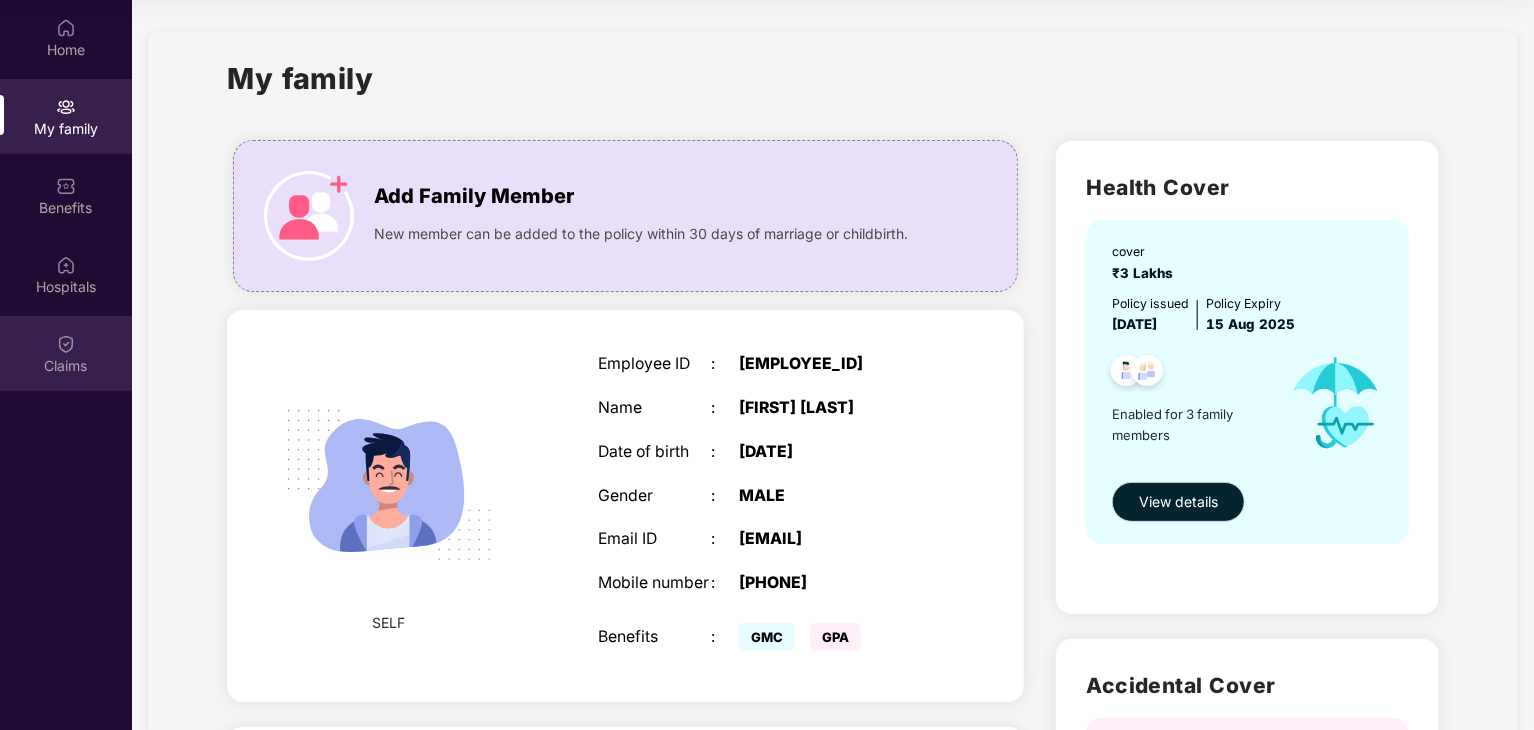 click at bounding box center (66, 344) 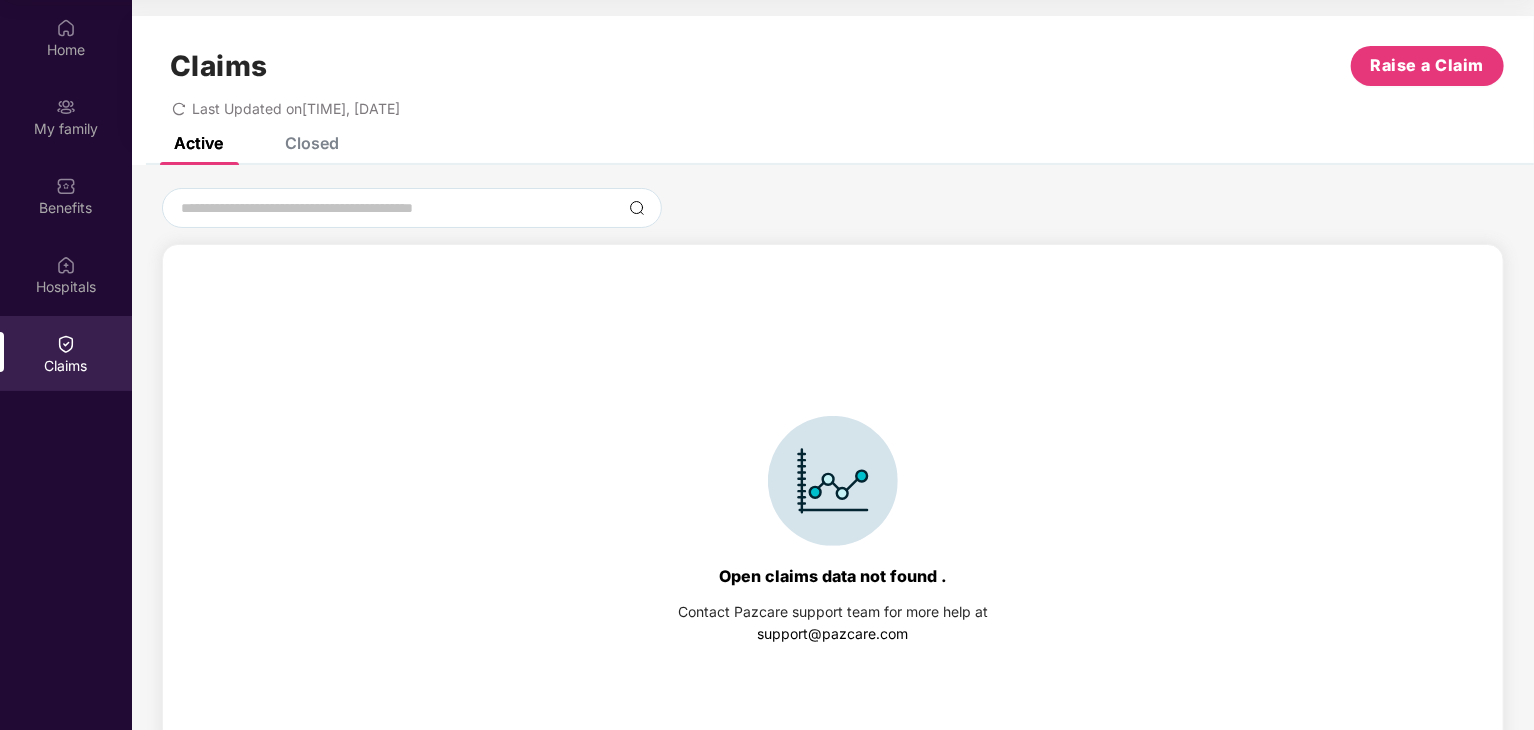 click on "Closed" at bounding box center [312, 143] 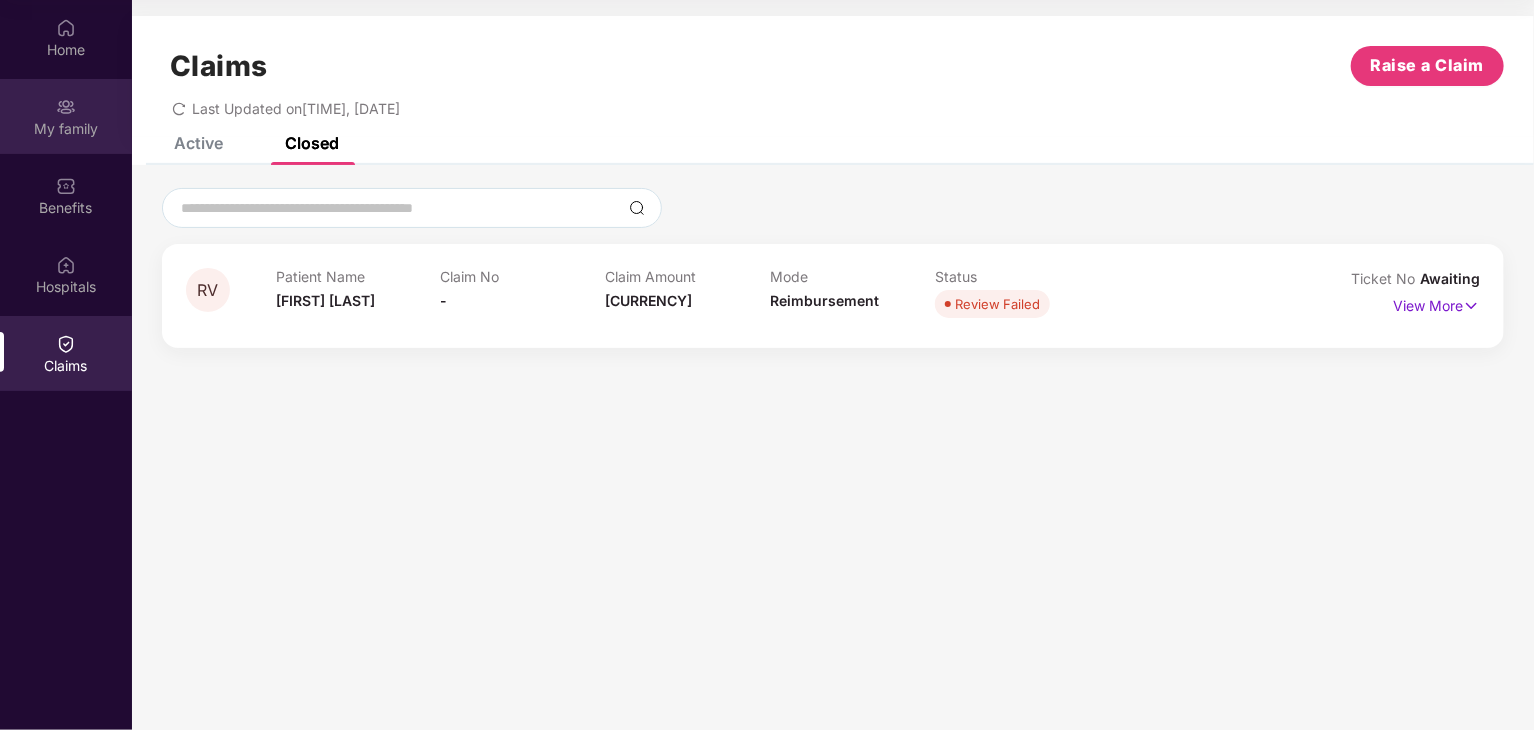 click on "My family" at bounding box center (66, 129) 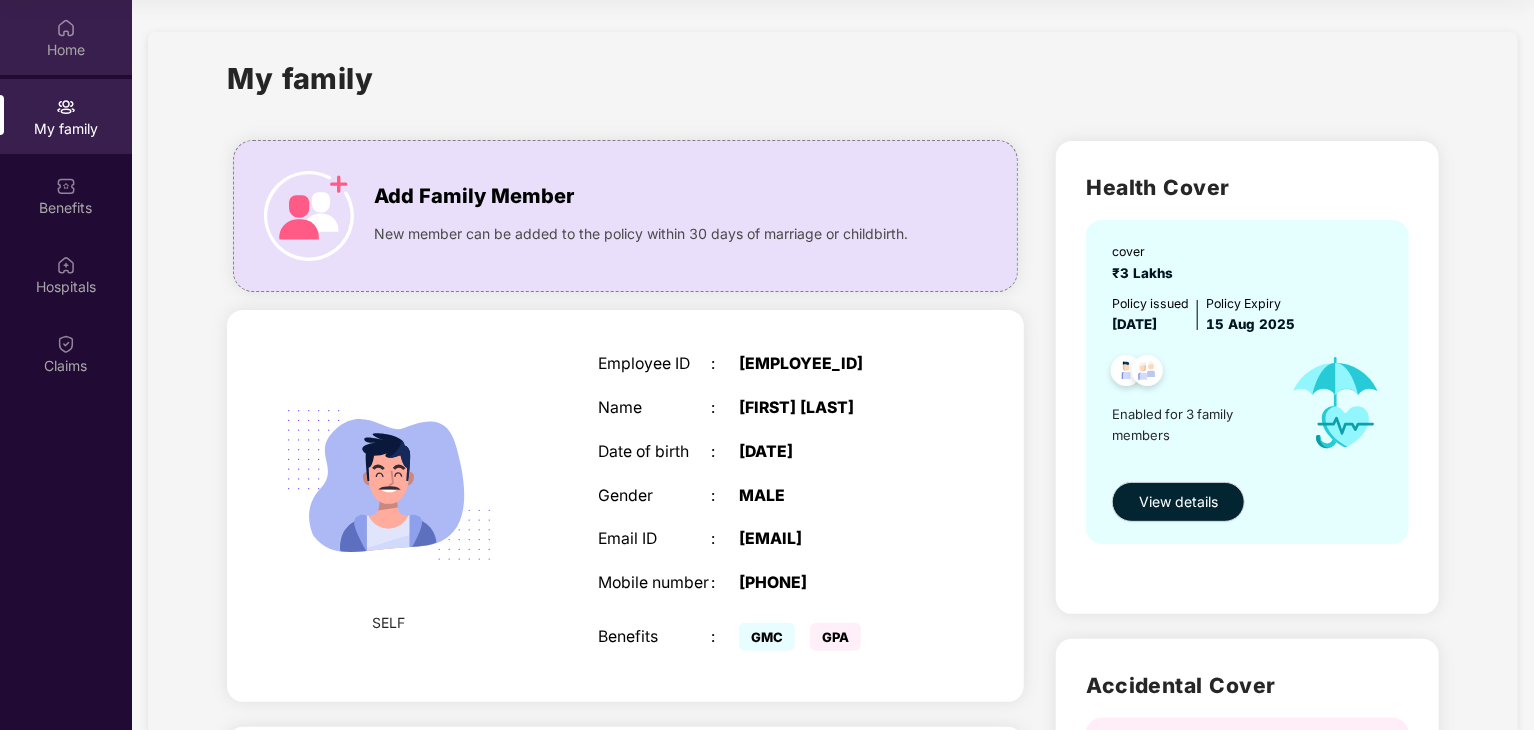 click on "Home" at bounding box center (66, 50) 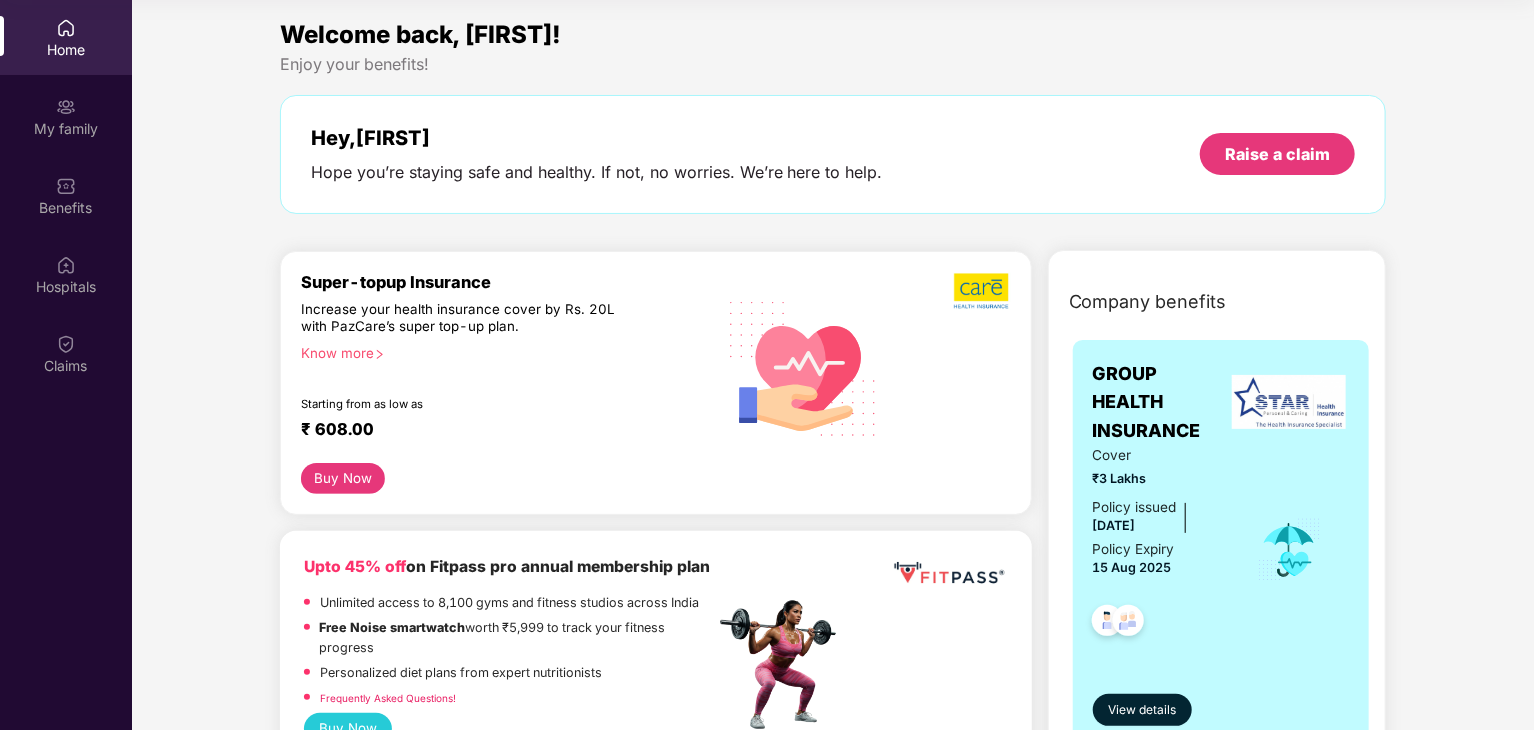 scroll, scrollTop: 0, scrollLeft: 0, axis: both 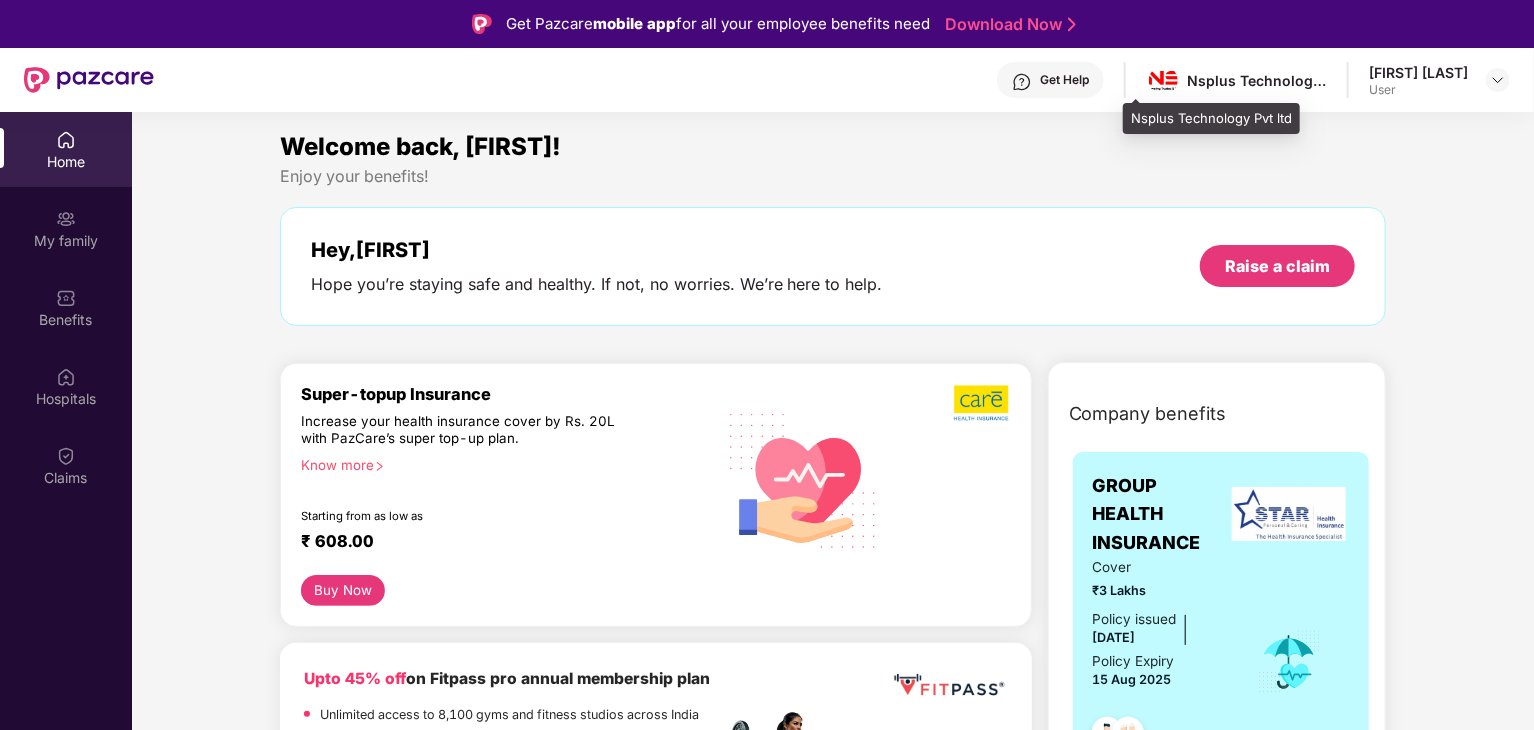 click on "Nsplus Technology Pvt ltd" at bounding box center [1257, 80] 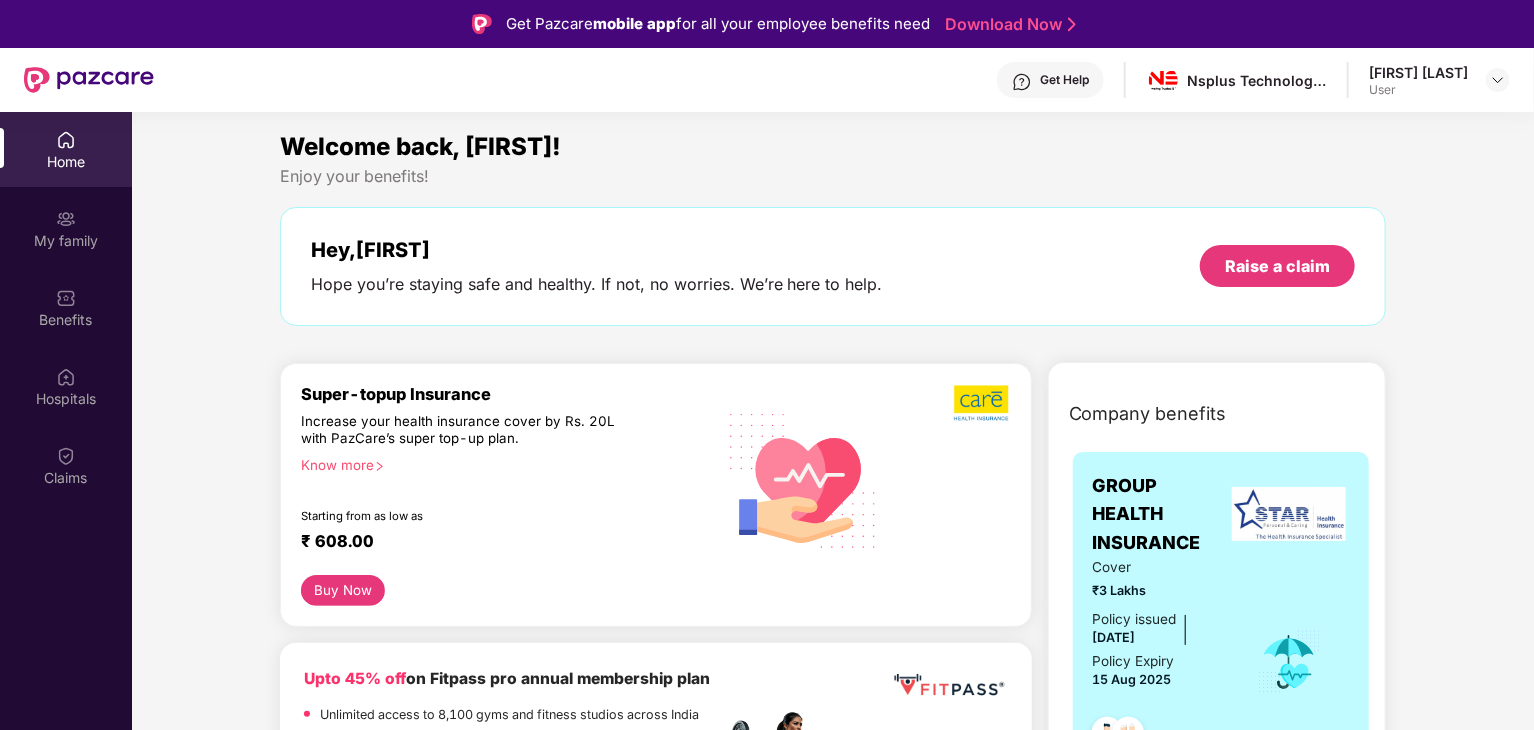 click on "Welcome back, [FIRST]! Enjoy your benefits! Hey,  [FIRST] Hope you’re staying safe and healthy. If not, no worries. We’re here to help. Raise a claim" at bounding box center (833, 237) 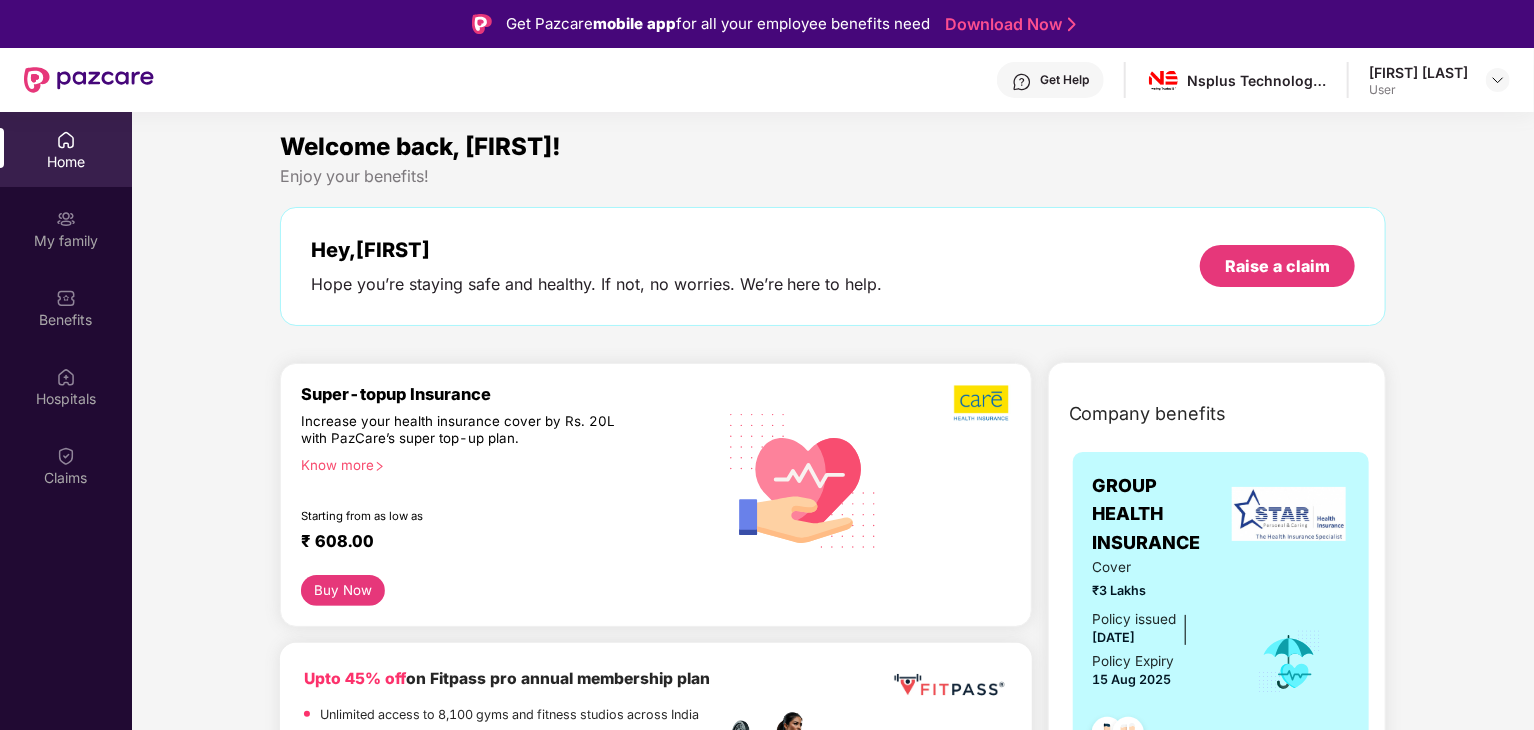 click on "Welcome back, [FIRST]! Enjoy your benefits! Hey,  [FIRST] Hope you’re staying safe and healthy. If not, no worries. We’re here to help. Raise a claim" at bounding box center (833, 237) 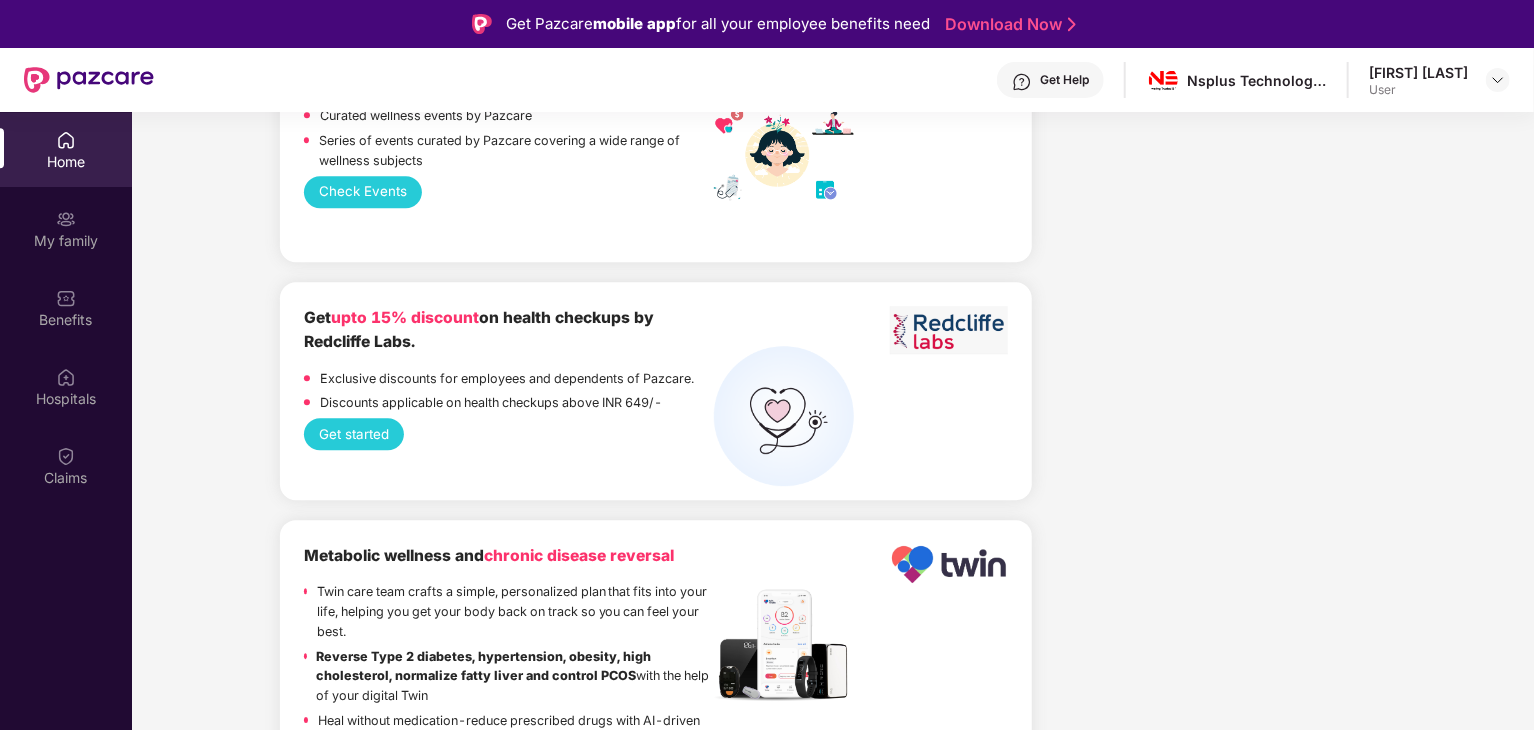 scroll, scrollTop: 2844, scrollLeft: 0, axis: vertical 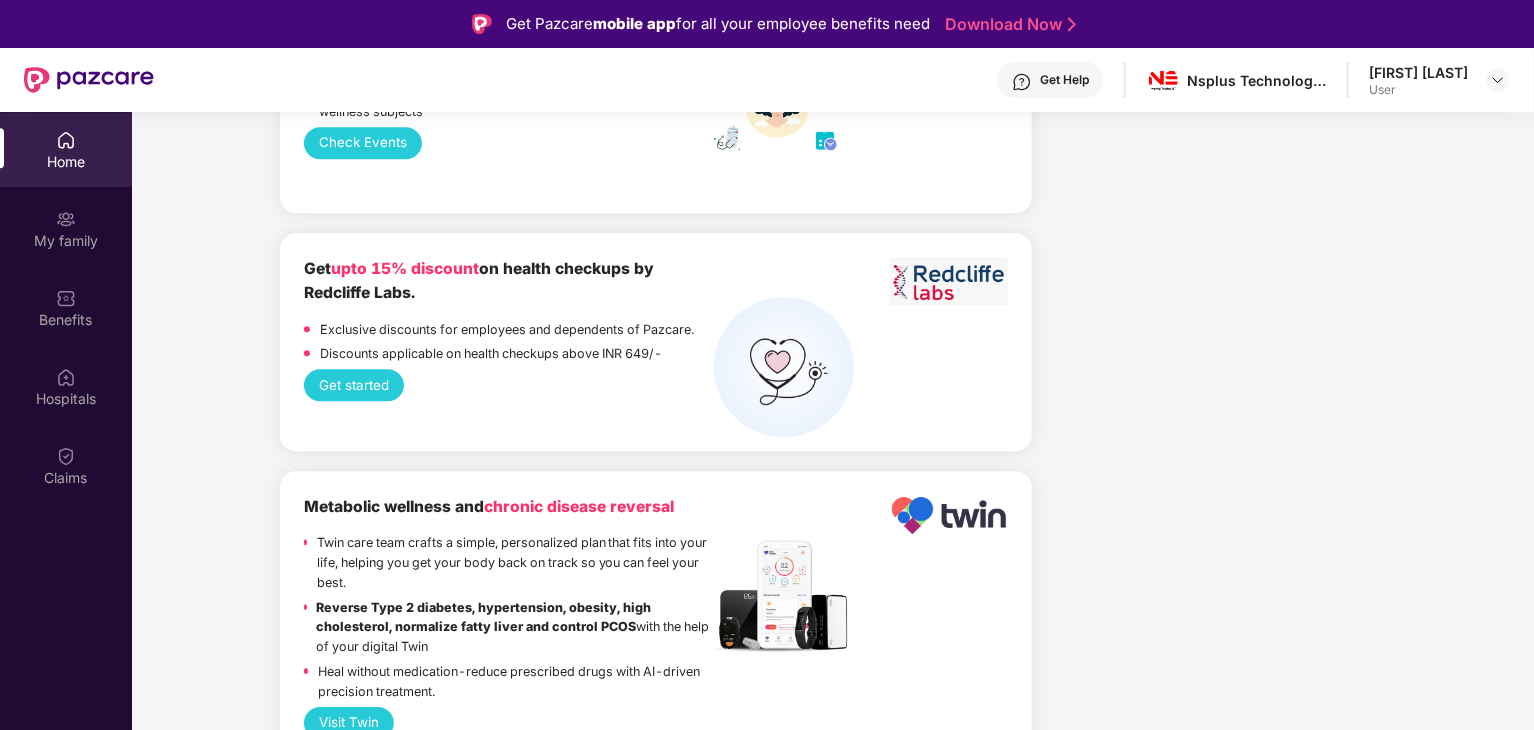 click on "Get started" at bounding box center (354, 385) 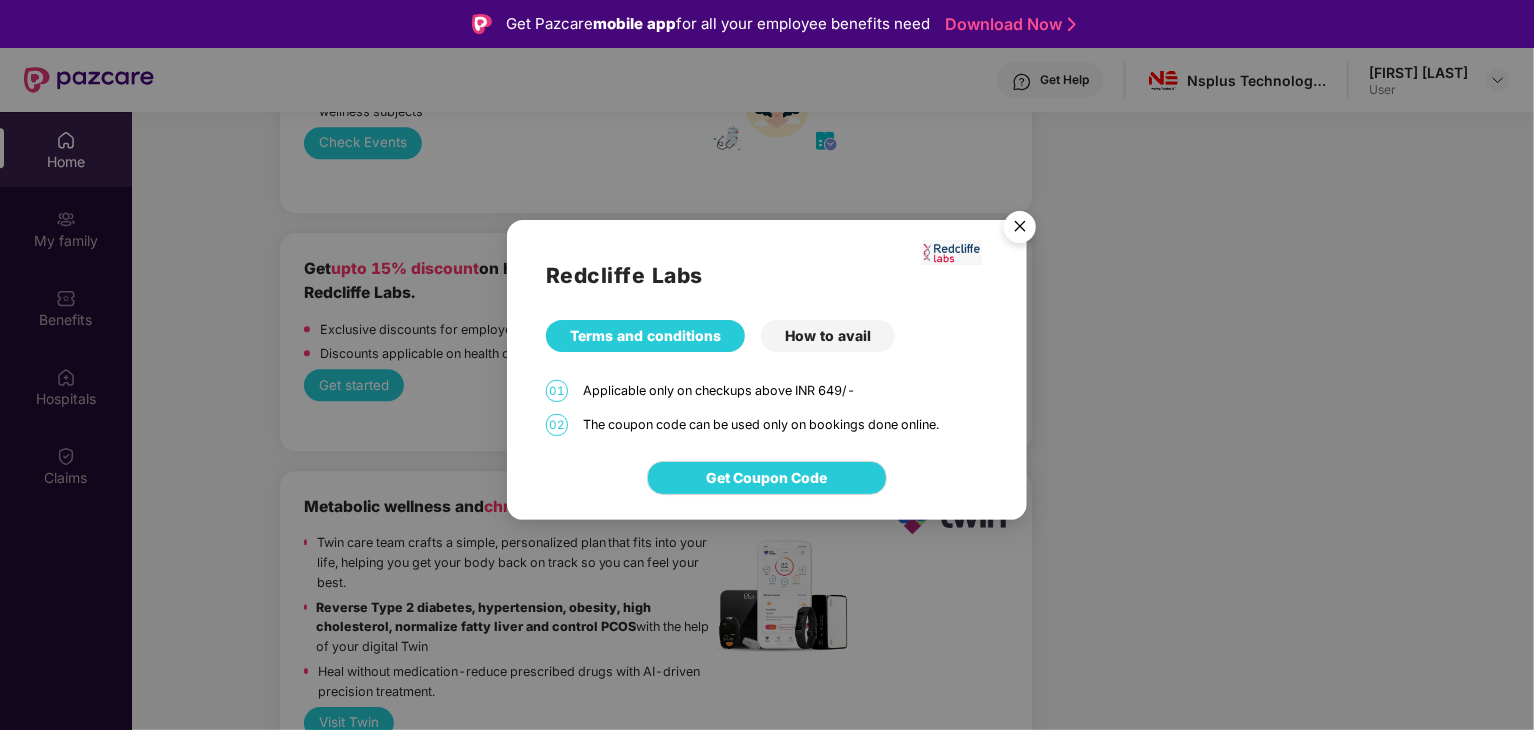 click at bounding box center [1020, 230] 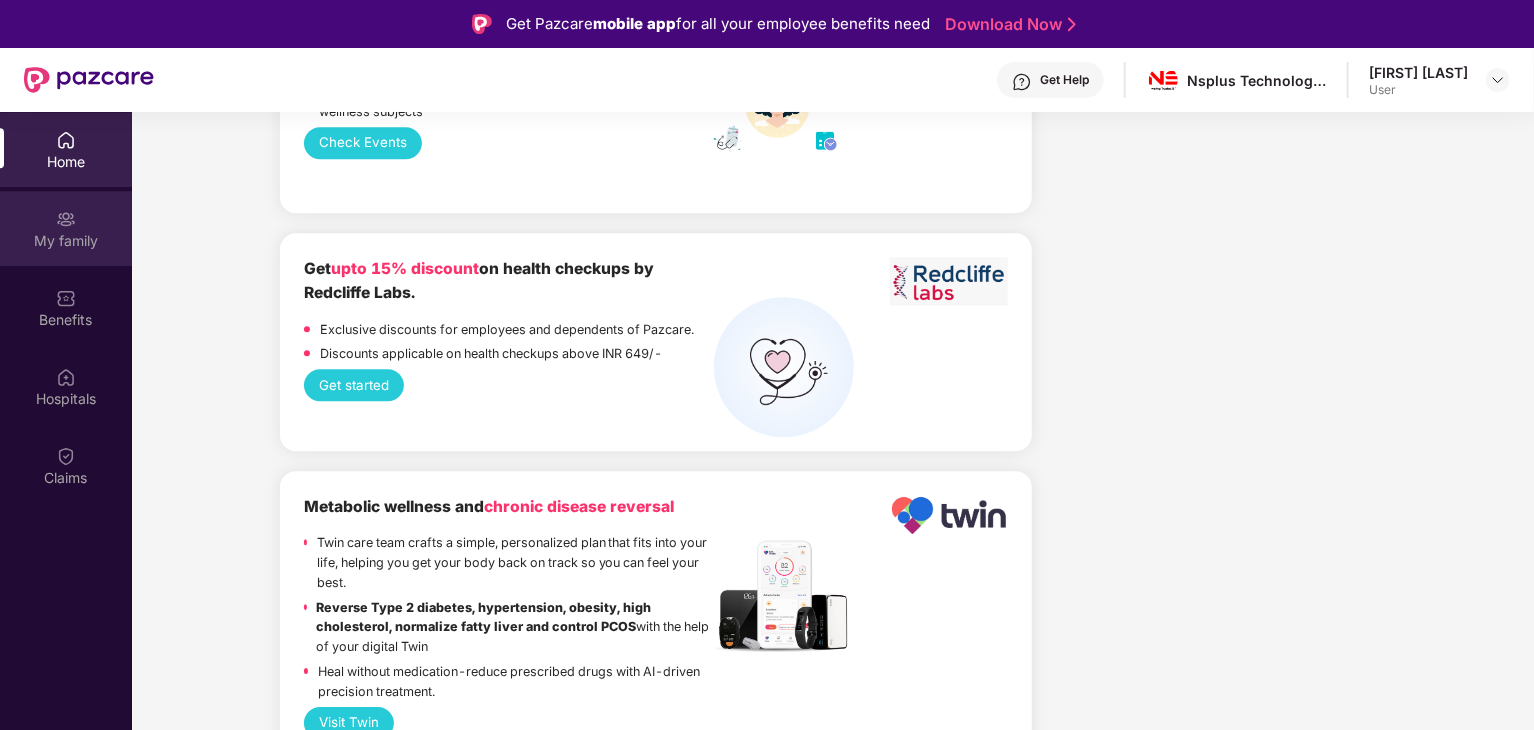click on "My family" at bounding box center (66, 241) 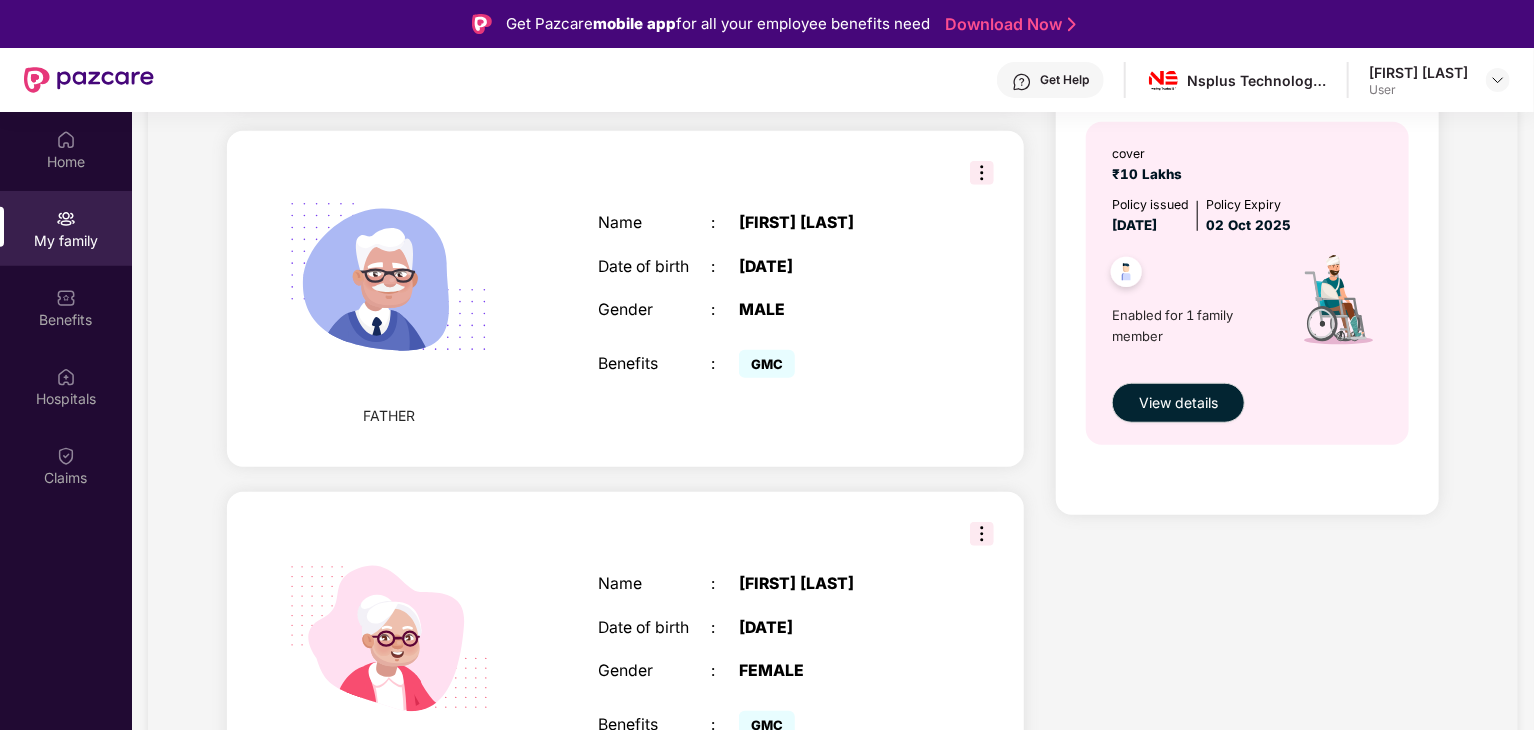 scroll, scrollTop: 794, scrollLeft: 0, axis: vertical 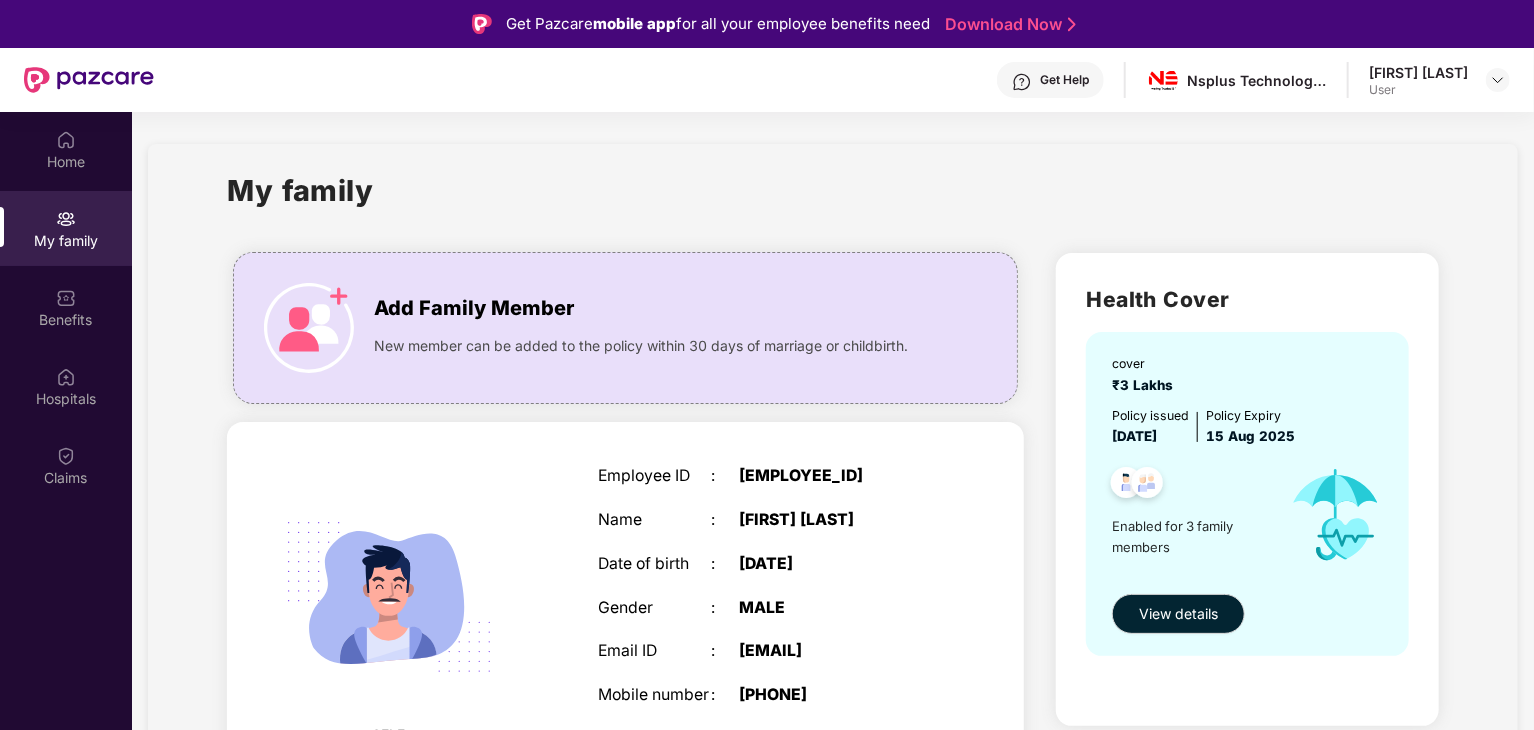 click on "SELF Employee ID : [EMPLOYEE_ID] Name : [FIRST] [LAST] Date of birth : [DATE] Gender : MALE Email ID : [EMAIL] Mobile number : [PHONE] Benefits : GMC GPA" at bounding box center (625, 618) 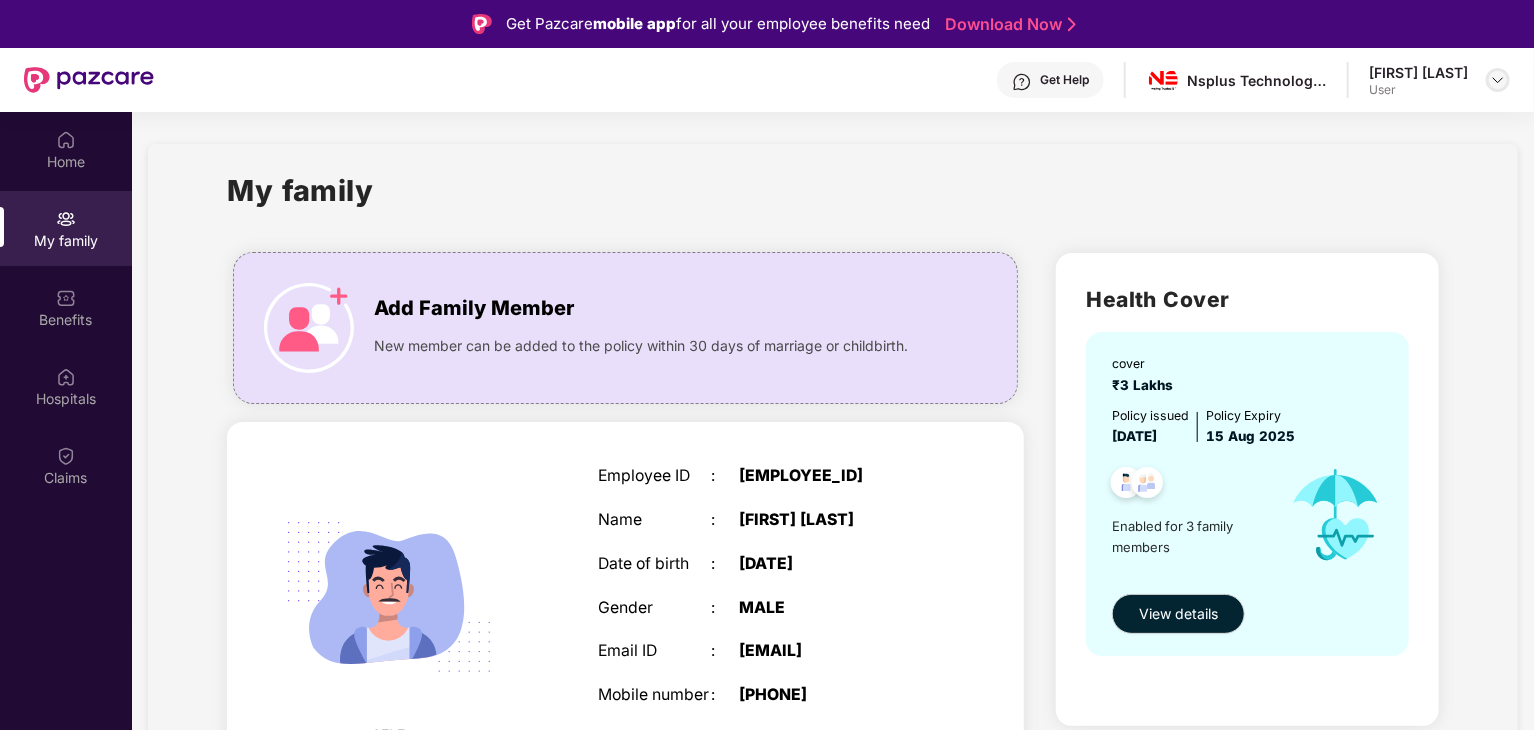 click at bounding box center [1498, 80] 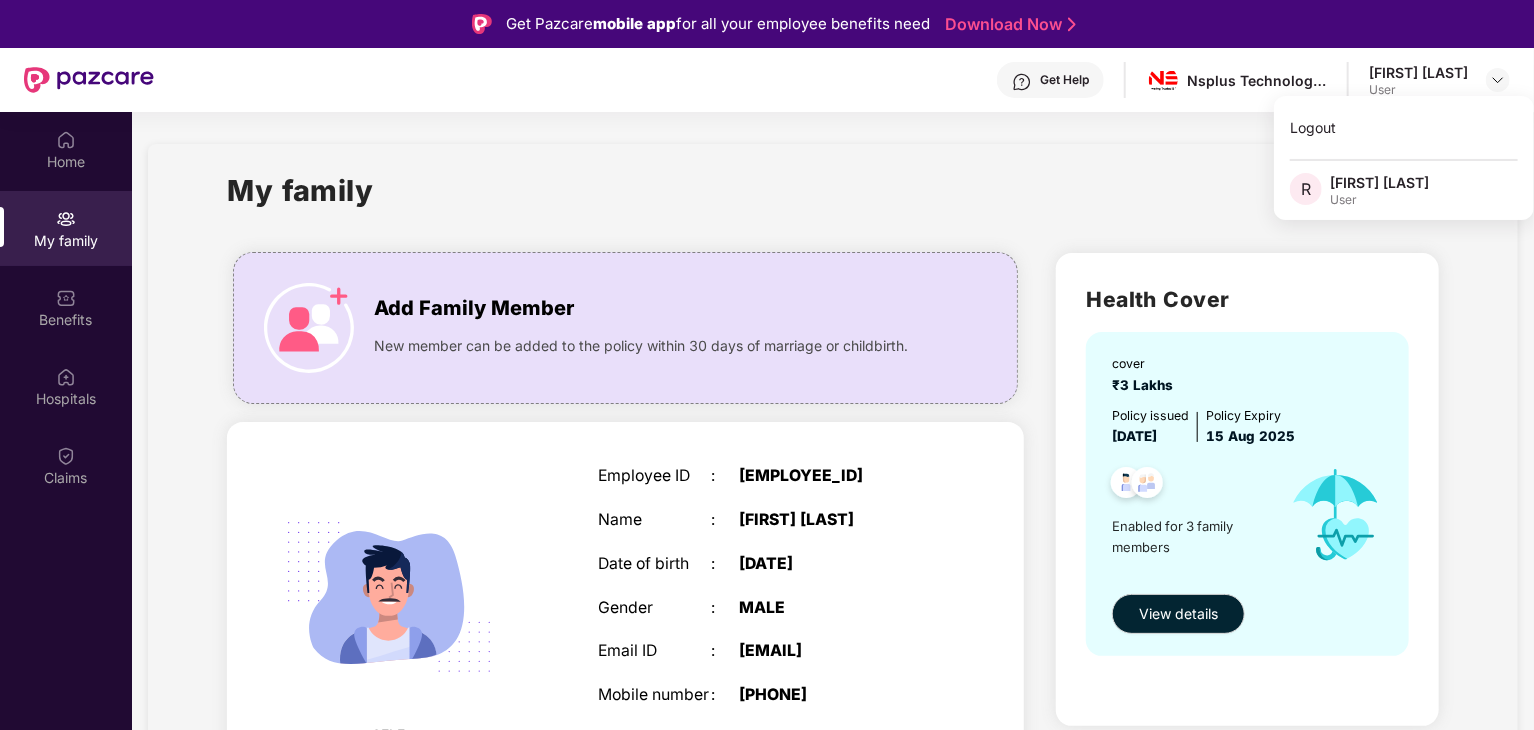 click on "My family" at bounding box center [833, 202] 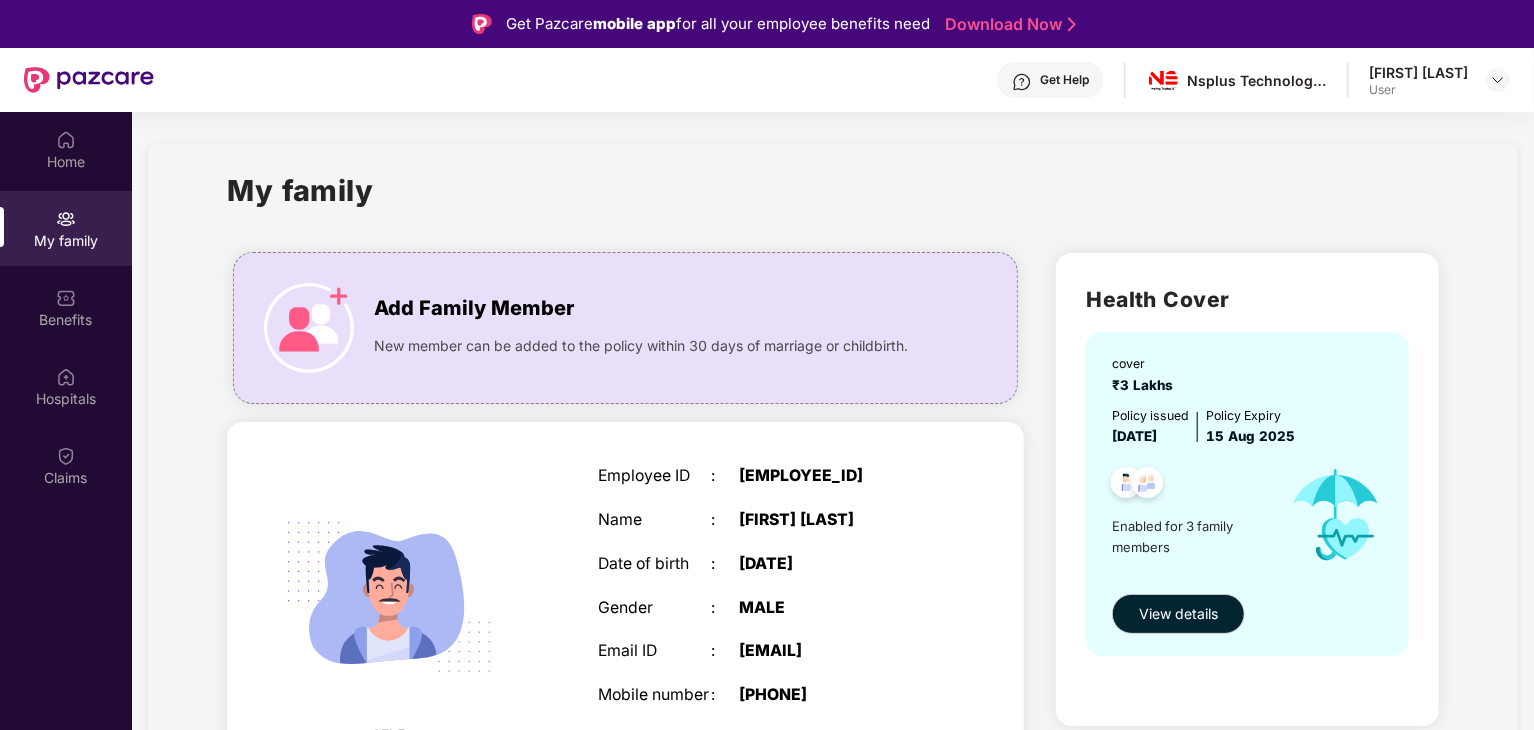 click on "My family" at bounding box center (833, 202) 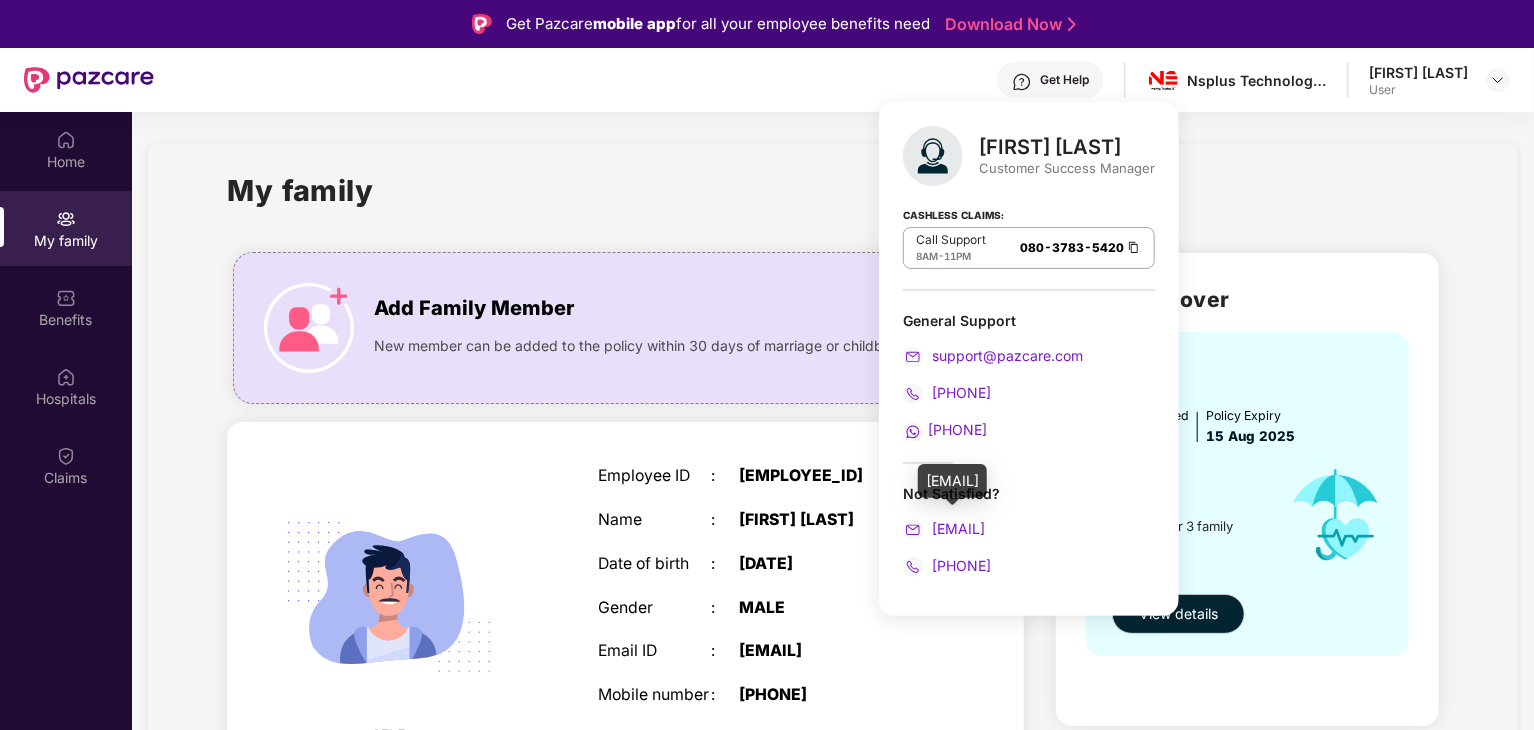 click on "[EMAIL]" at bounding box center (952, 488) 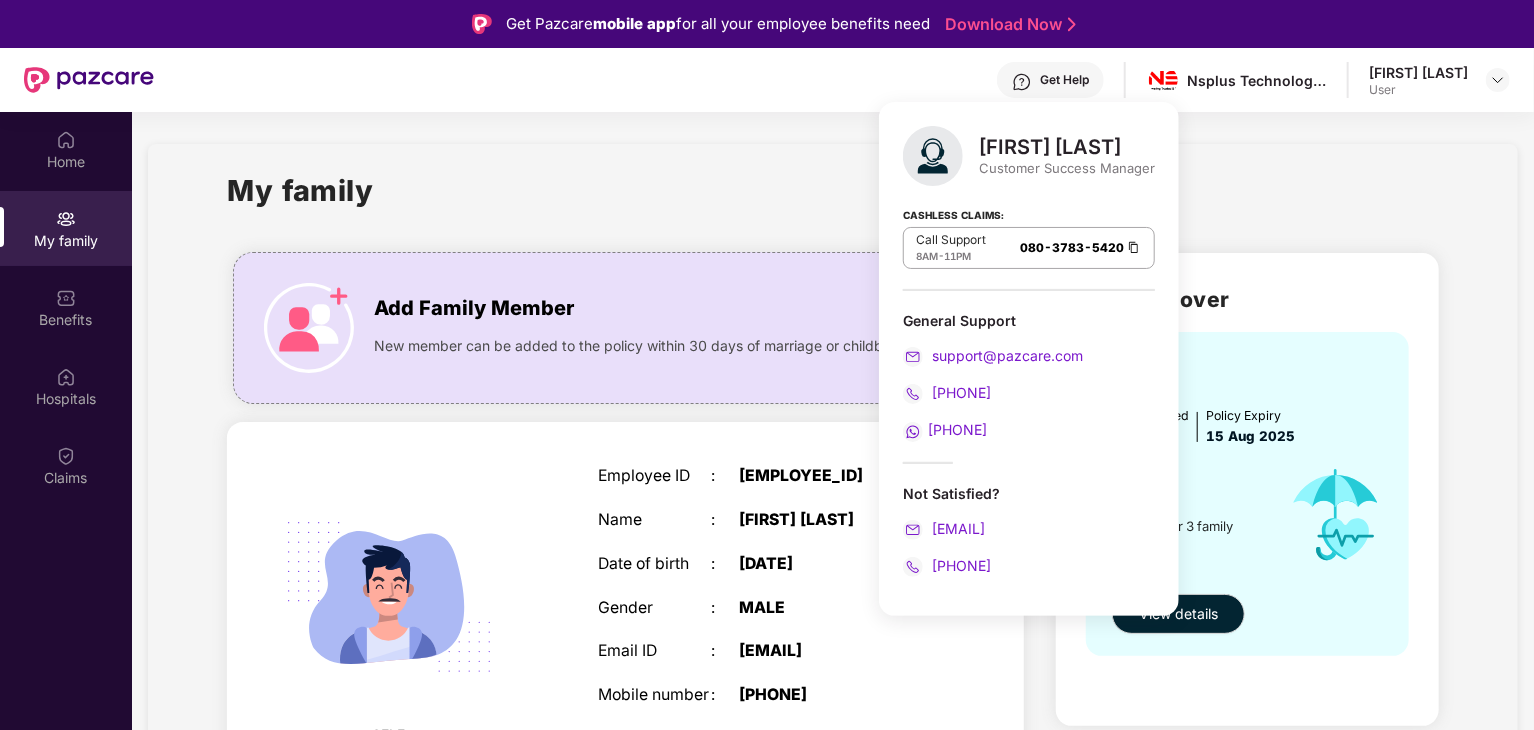 click on "My family" at bounding box center [833, 202] 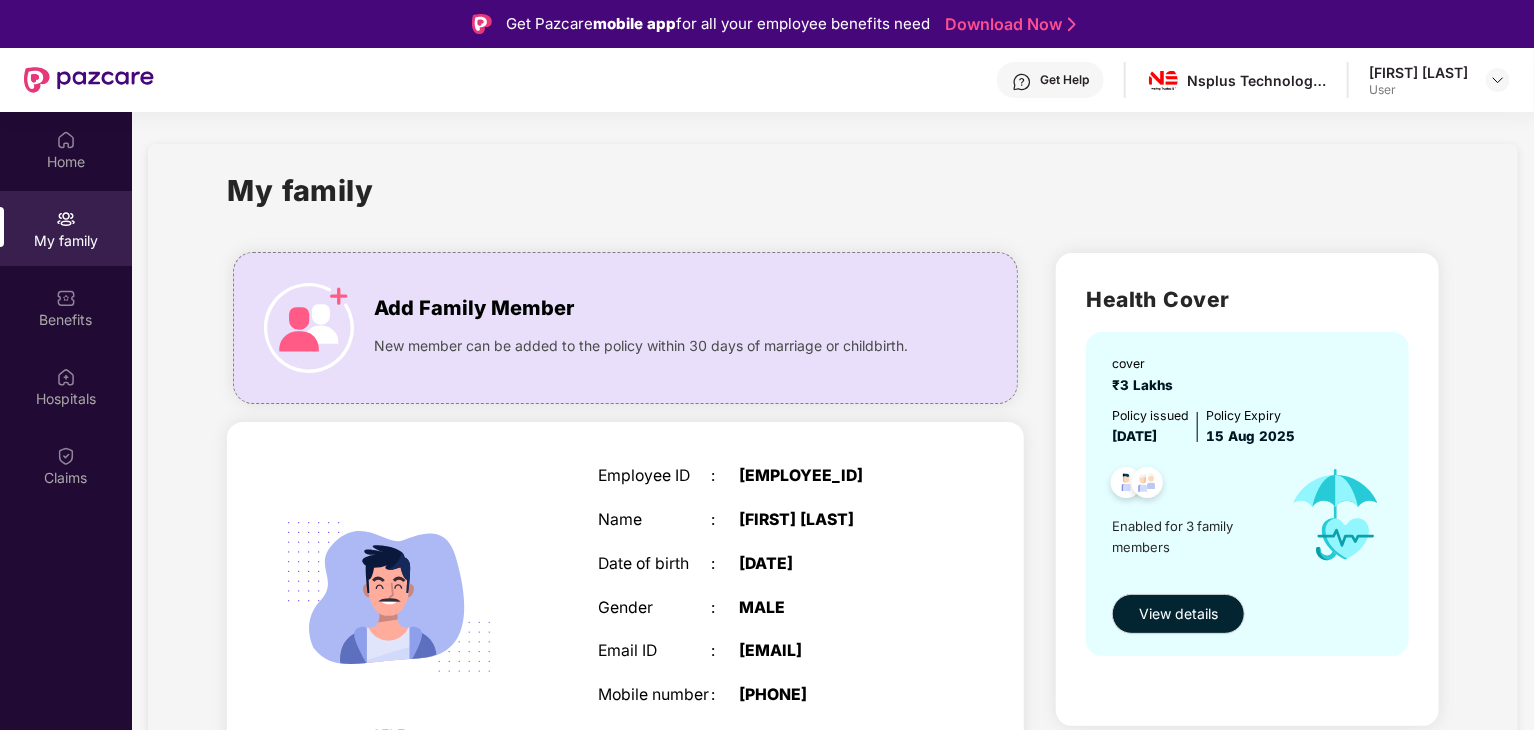 click on "My family   Add Family Member New member can be added to the policy within 30 days of marriage or childbirth. SELF Employee ID : [EMPLOYEE_ID] Name : [FIRST] [LAST] Date of birth : [DATE] Gender : MALE Email ID : [EMAIL] Mobile number : [PHONE] Benefits : GMC GPA FATHER Name : [FIRST] [LAST] Date of birth : [DATE] Gender : MALE Benefits : GMC MOTHER Name : [FIRST] [LAST] Date of birth : [DATE] Gender : FEMALE Benefits : GMC   Health Cover    cover [CURRENCY]    Policy issued [DATE] Policy Expiry [DATE] Enabled for 3 family members View details   Accidental Cover   cover [CURRENCY]    Policy issued [DATE] Policy Expiry [DATE] Enabled for 1 family member View details" at bounding box center [833, 864] 